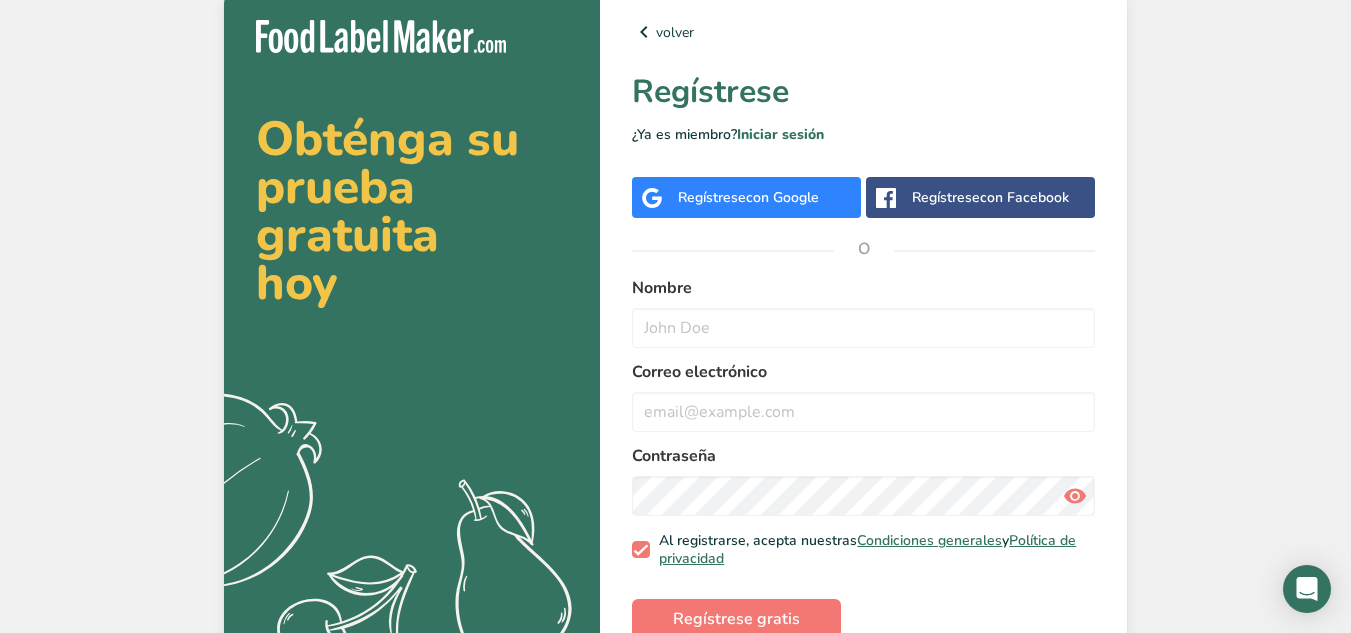 scroll, scrollTop: 0, scrollLeft: 0, axis: both 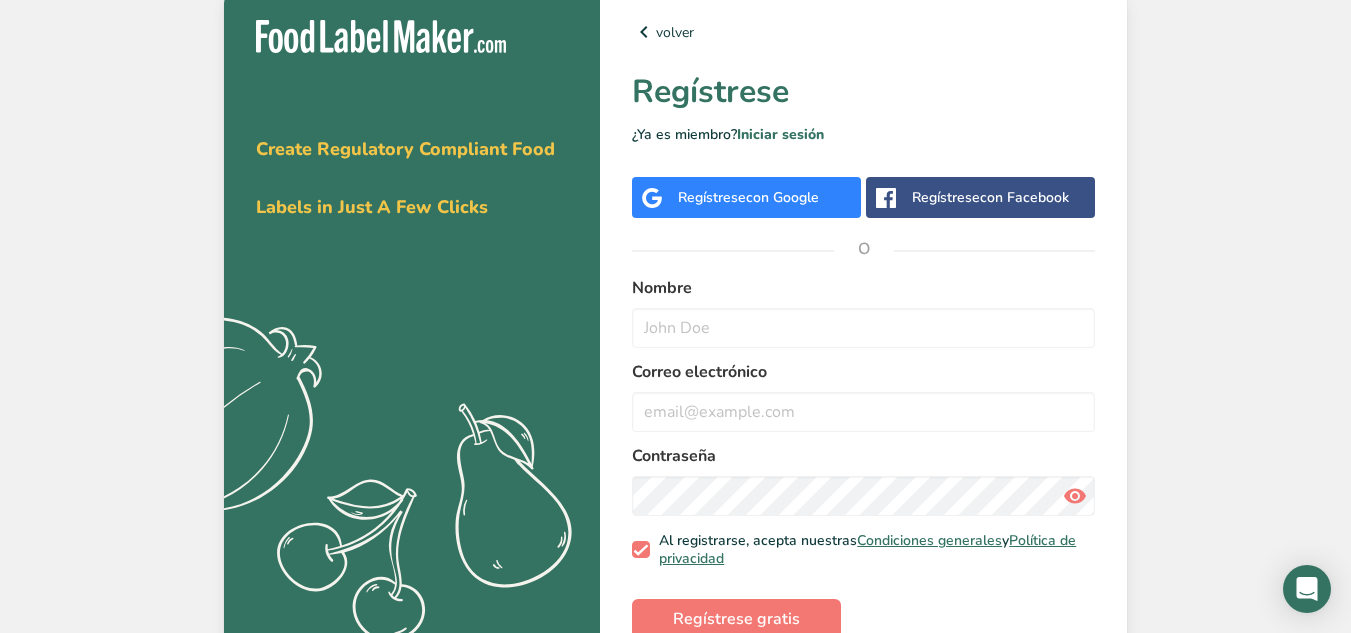 click on "con Google" at bounding box center [782, 197] 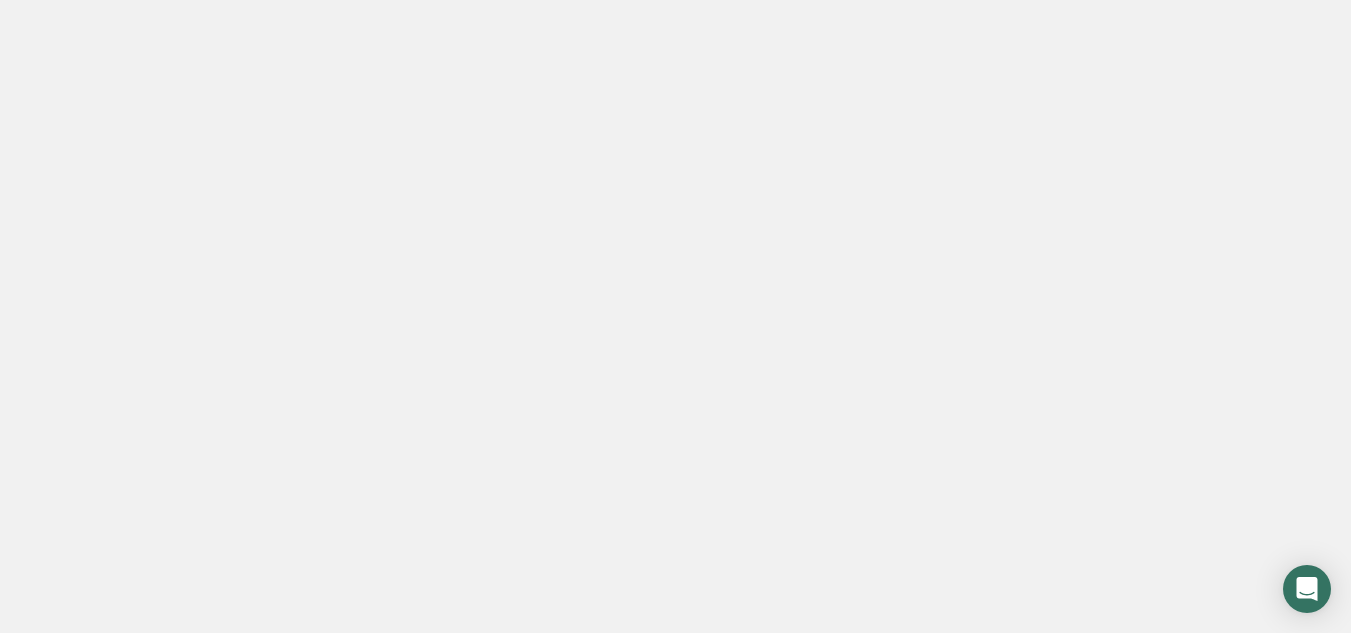scroll, scrollTop: 0, scrollLeft: 0, axis: both 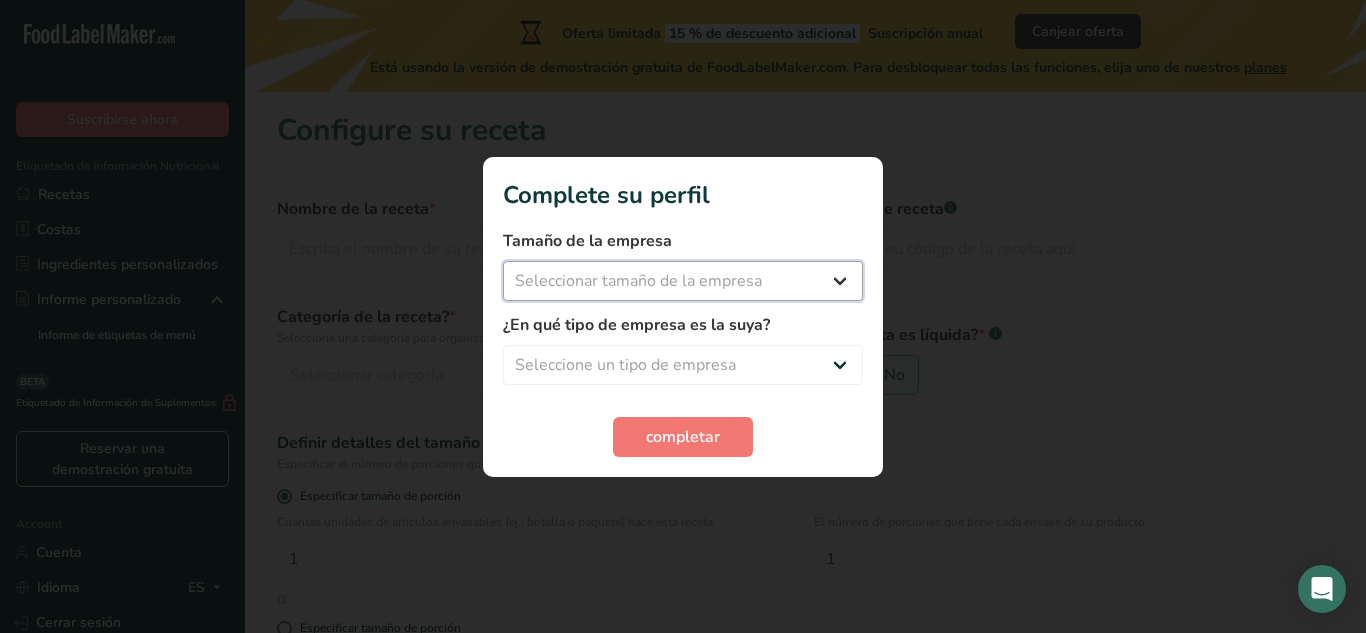 click on "Seleccionar tamaño de la empresa
Menos de 10 empleados
De 10 a 50 empleados
De 51 a 500 empleados
Más de 500 empleados" at bounding box center [683, 281] 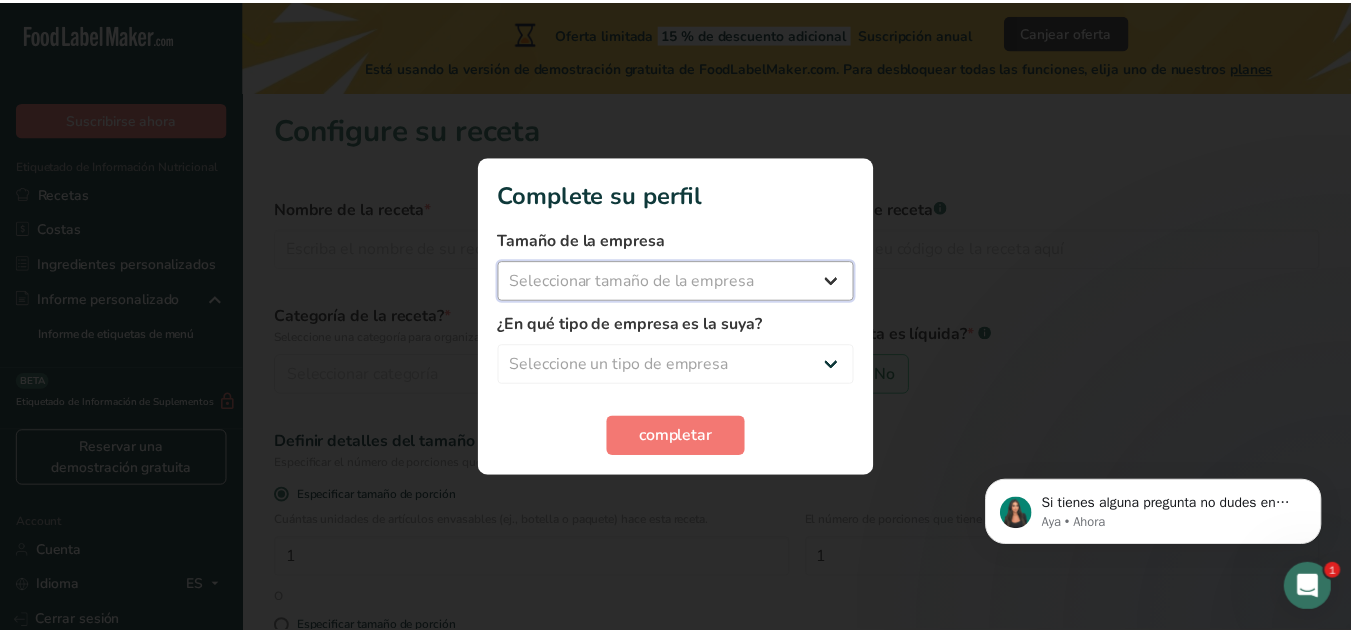 scroll, scrollTop: 0, scrollLeft: 0, axis: both 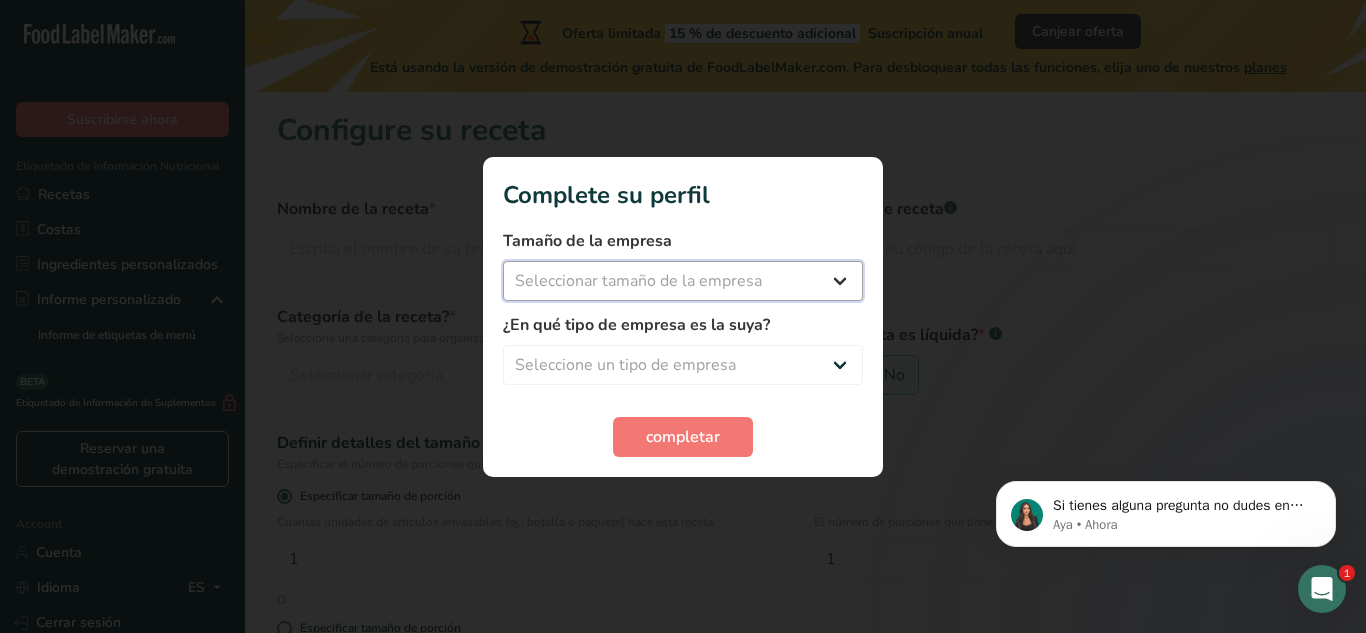 select on "3" 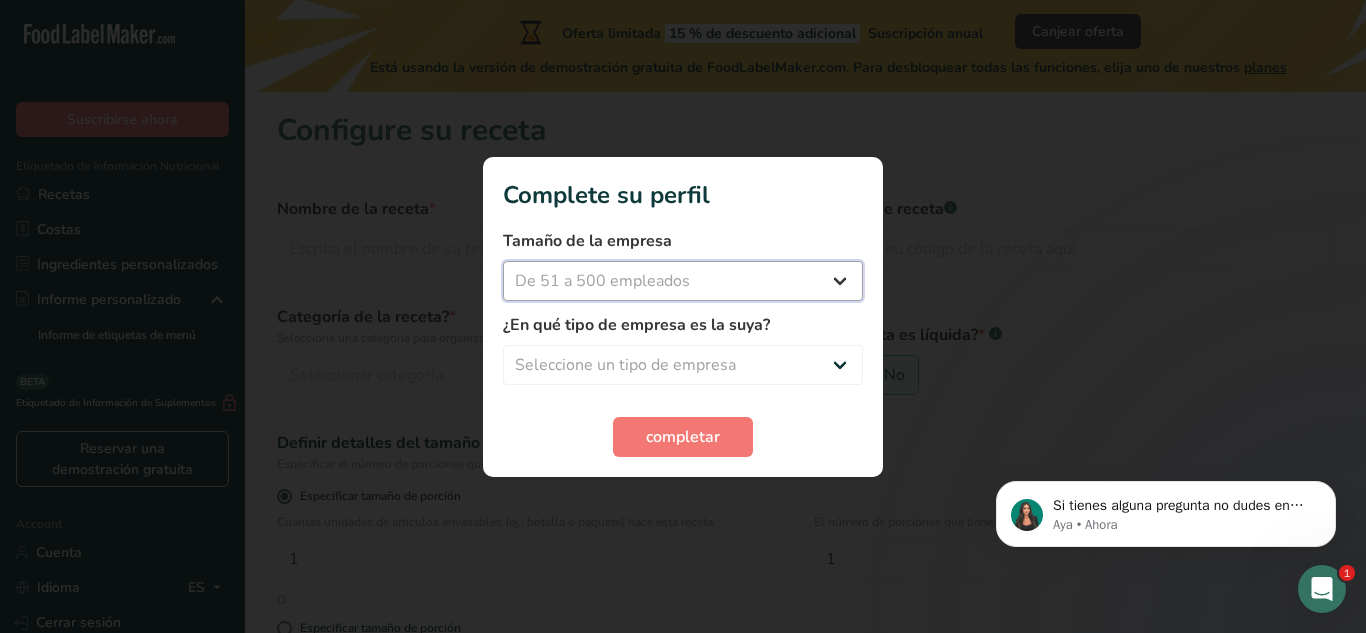 click on "Seleccionar tamaño de la empresa
Menos de 10 empleados
De 10 a 50 empleados
De 51 a 500 empleados
Más de 500 empleados" at bounding box center [683, 281] 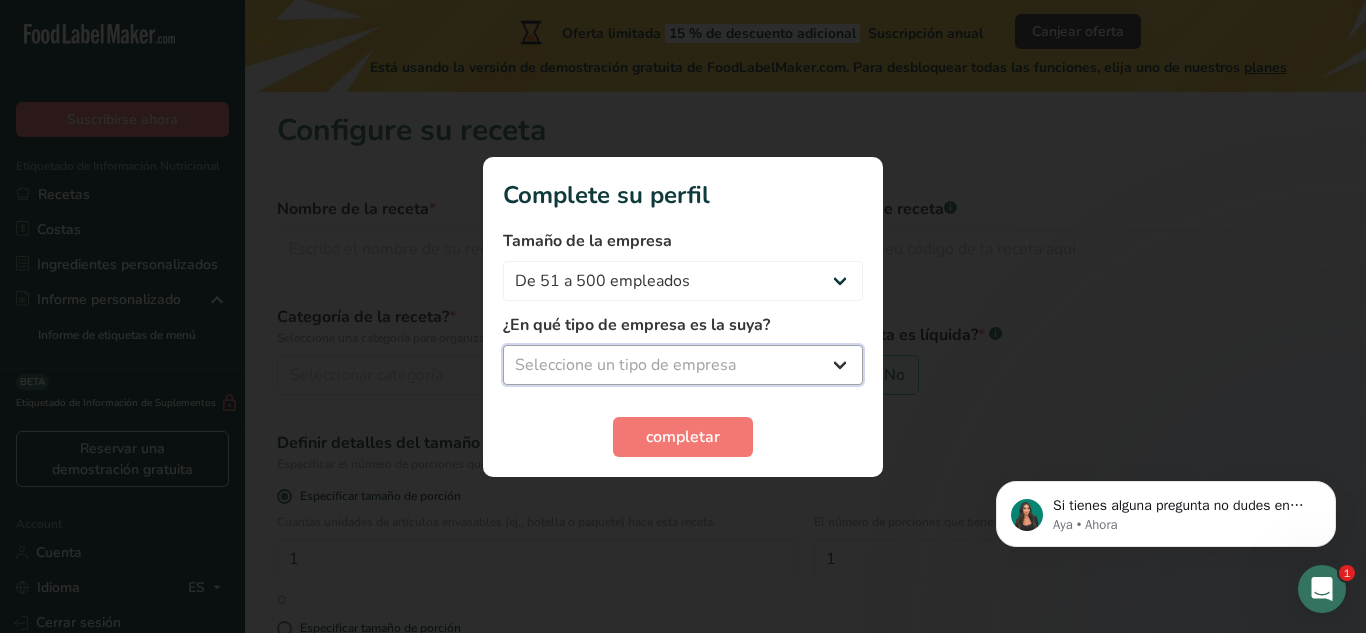 click on "Seleccione un tipo de empresa
Fabricante de alimentos envasados
Restaurante y cafetería
Panadería
Empresa de comidas preparadas y cáterin
Nutricionista
Bloguero gastronómico
Entrenador personal
Otro" at bounding box center [683, 365] 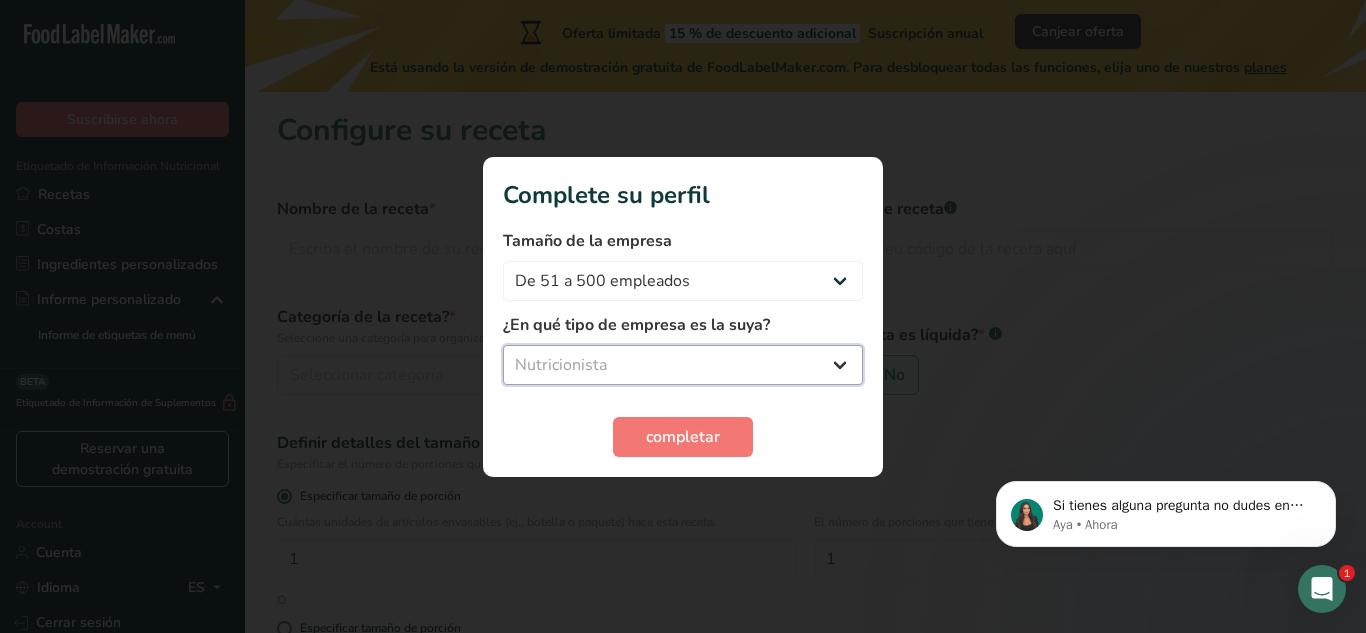 click on "Seleccione un tipo de empresa
Fabricante de alimentos envasados
Restaurante y cafetería
Panadería
Empresa de comidas preparadas y cáterin
Nutricionista
Bloguero gastronómico
Entrenador personal
Otro" at bounding box center (683, 365) 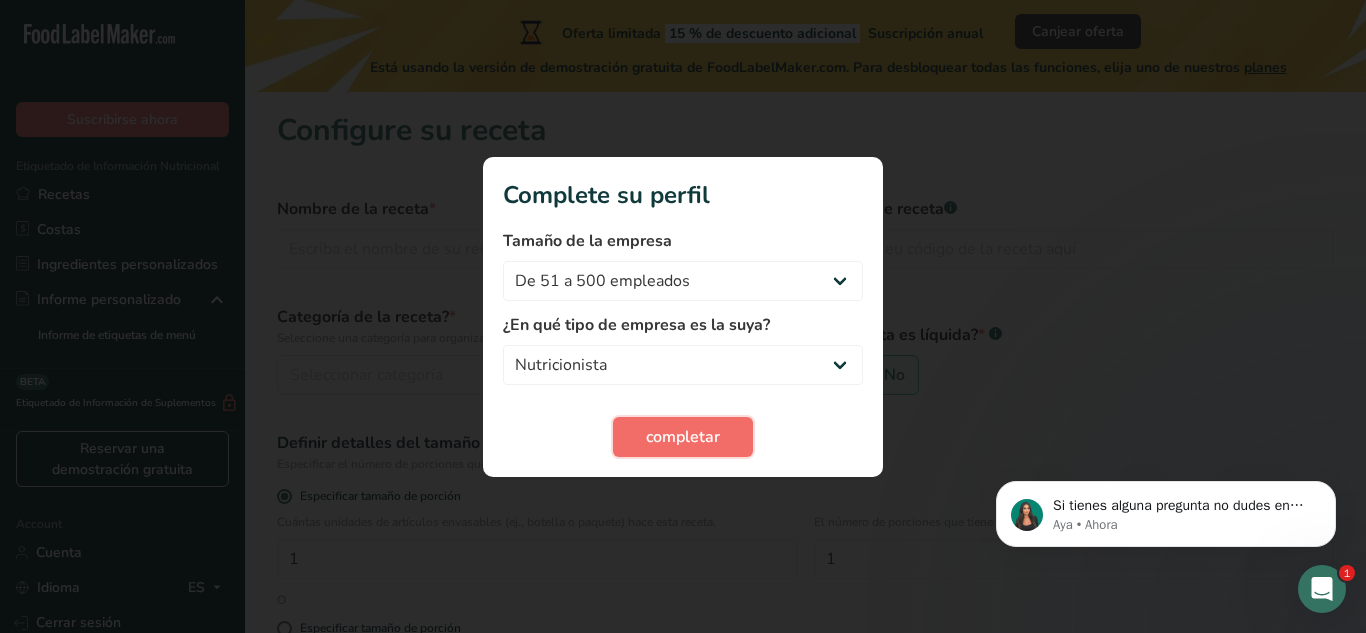 click on "completar" at bounding box center (683, 437) 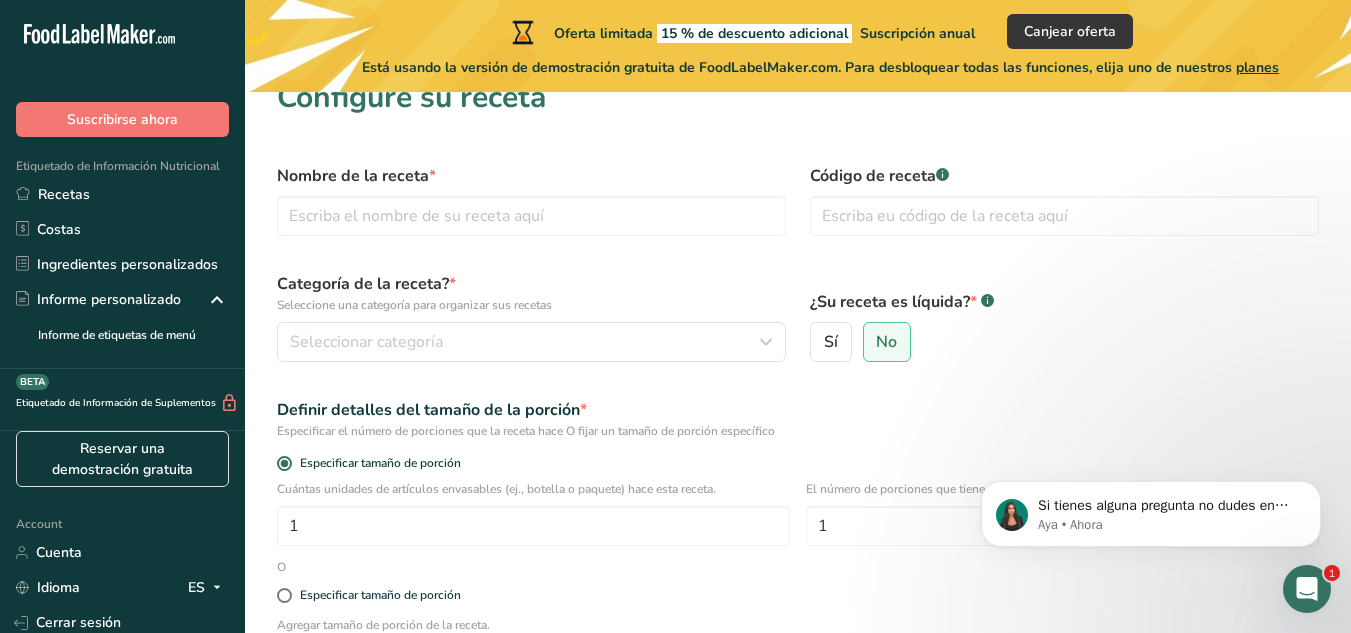 scroll, scrollTop: 42, scrollLeft: 0, axis: vertical 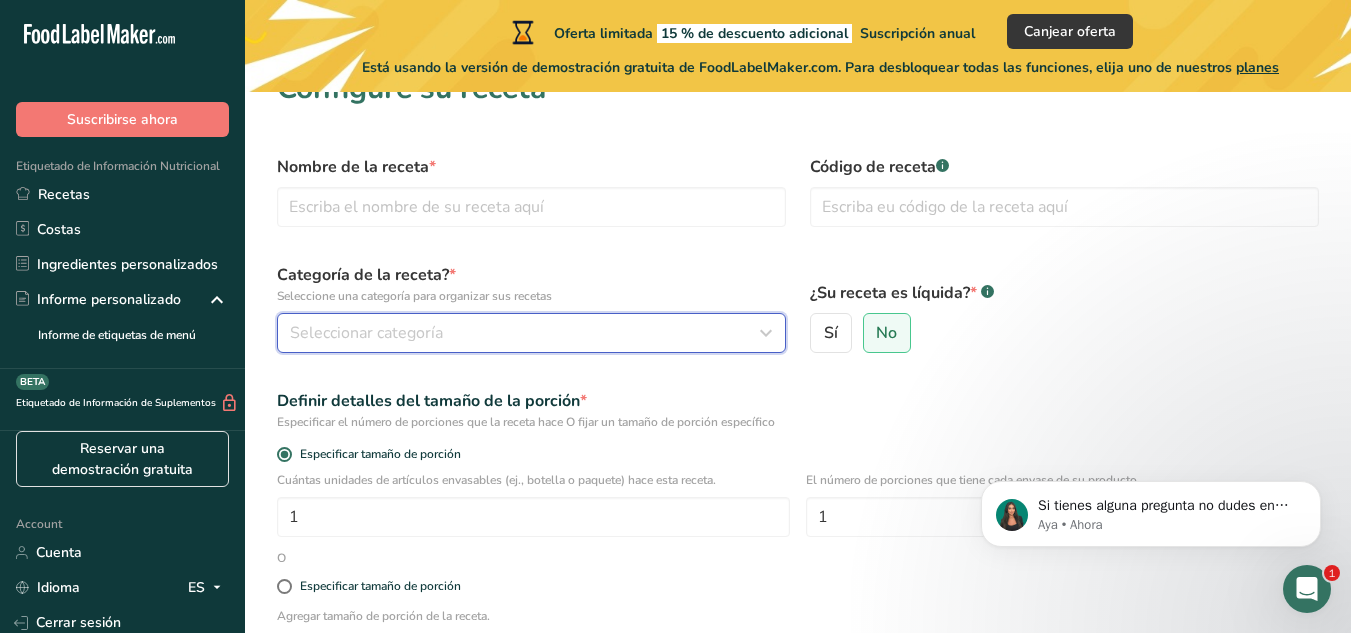 click on "Seleccionar categoría" at bounding box center [525, 333] 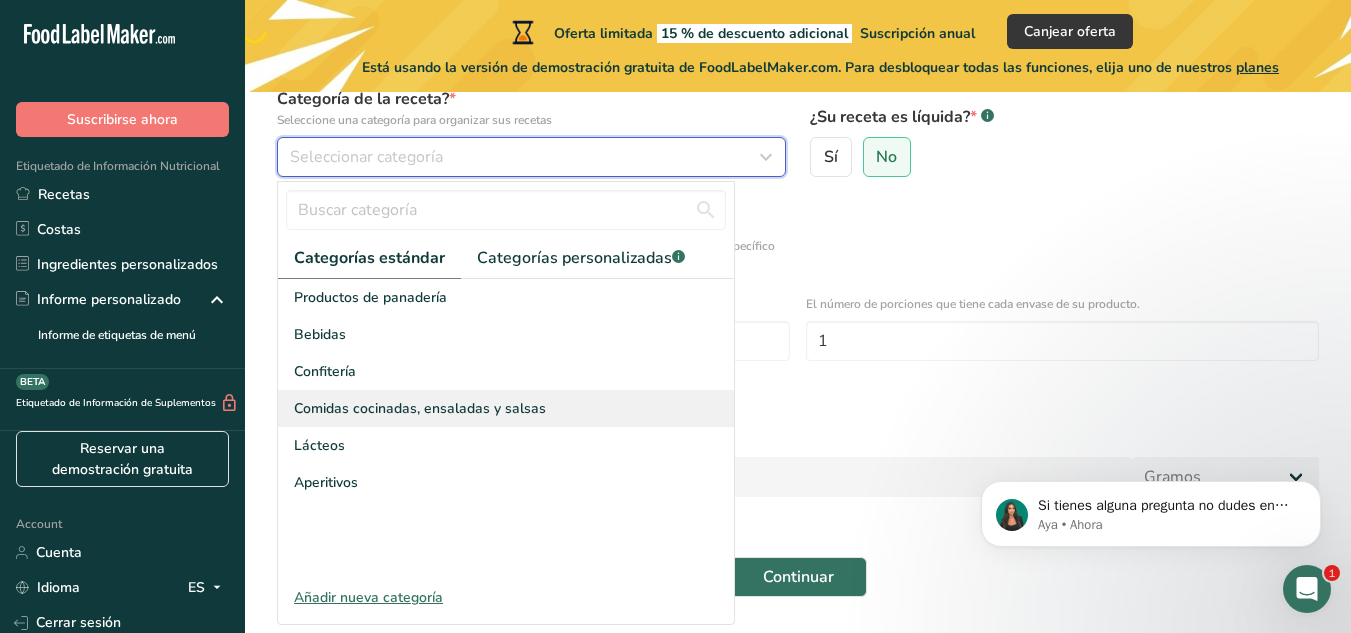 scroll, scrollTop: 222, scrollLeft: 0, axis: vertical 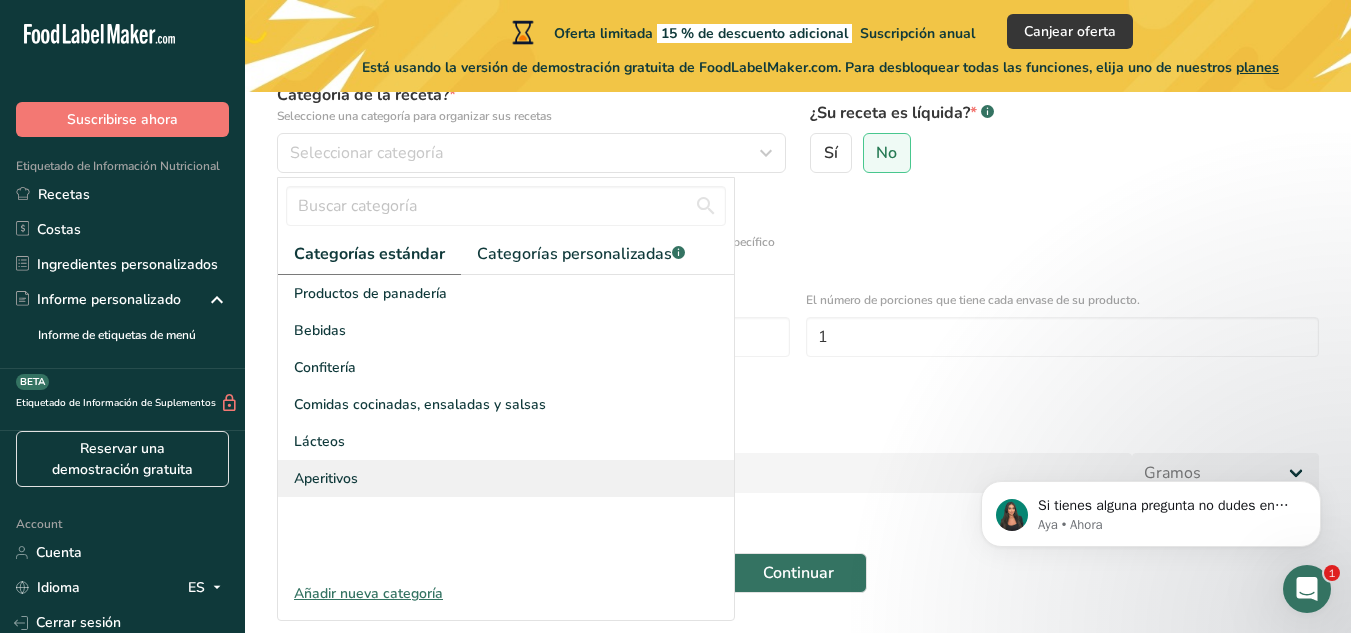 click on "Aperitivos" at bounding box center [506, 478] 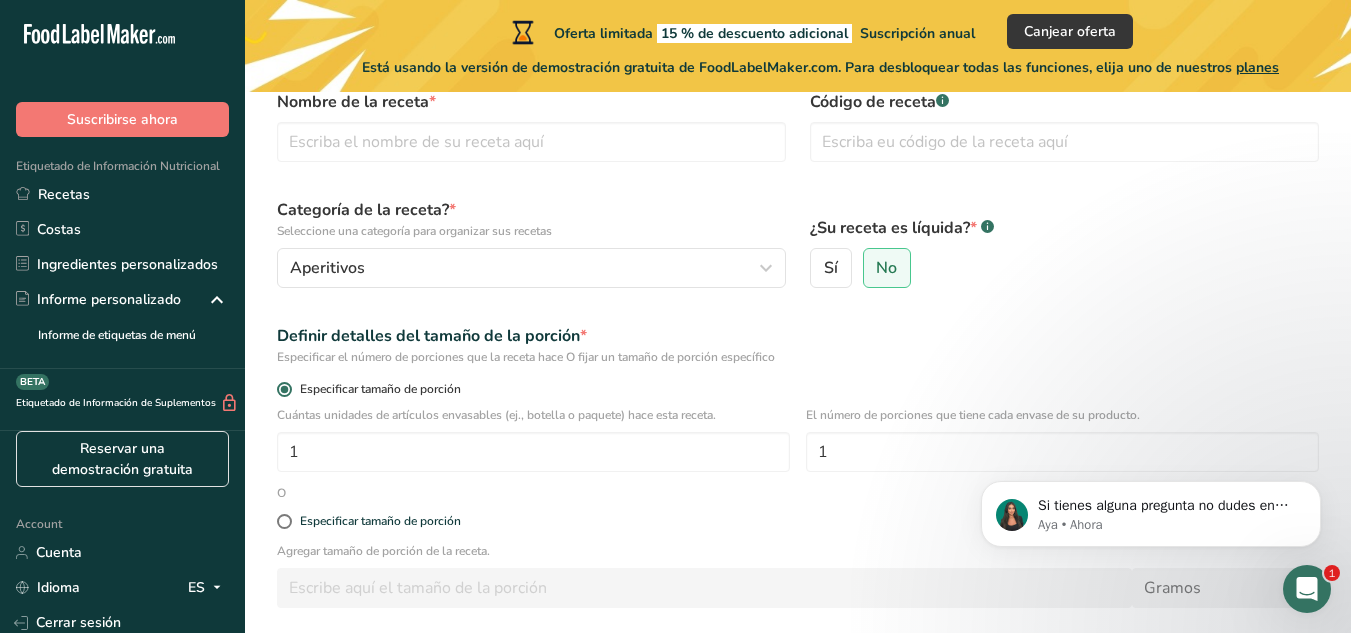 scroll, scrollTop: 0, scrollLeft: 0, axis: both 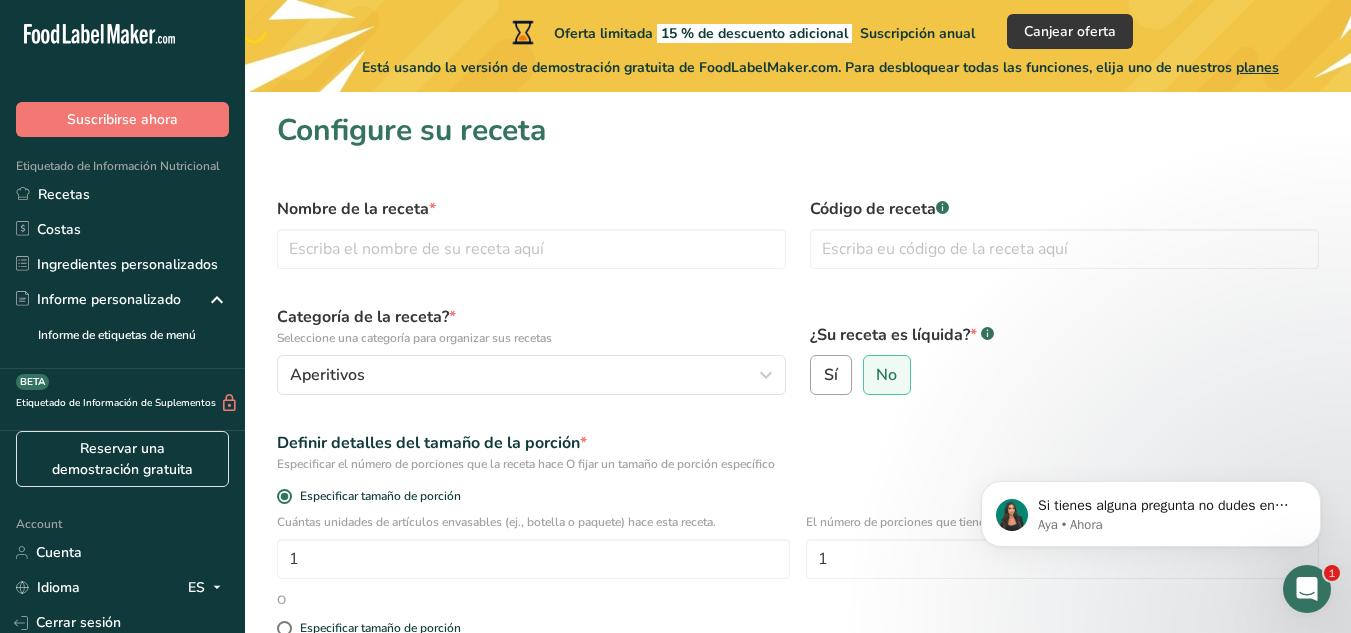 click on "Sí" at bounding box center [831, 375] 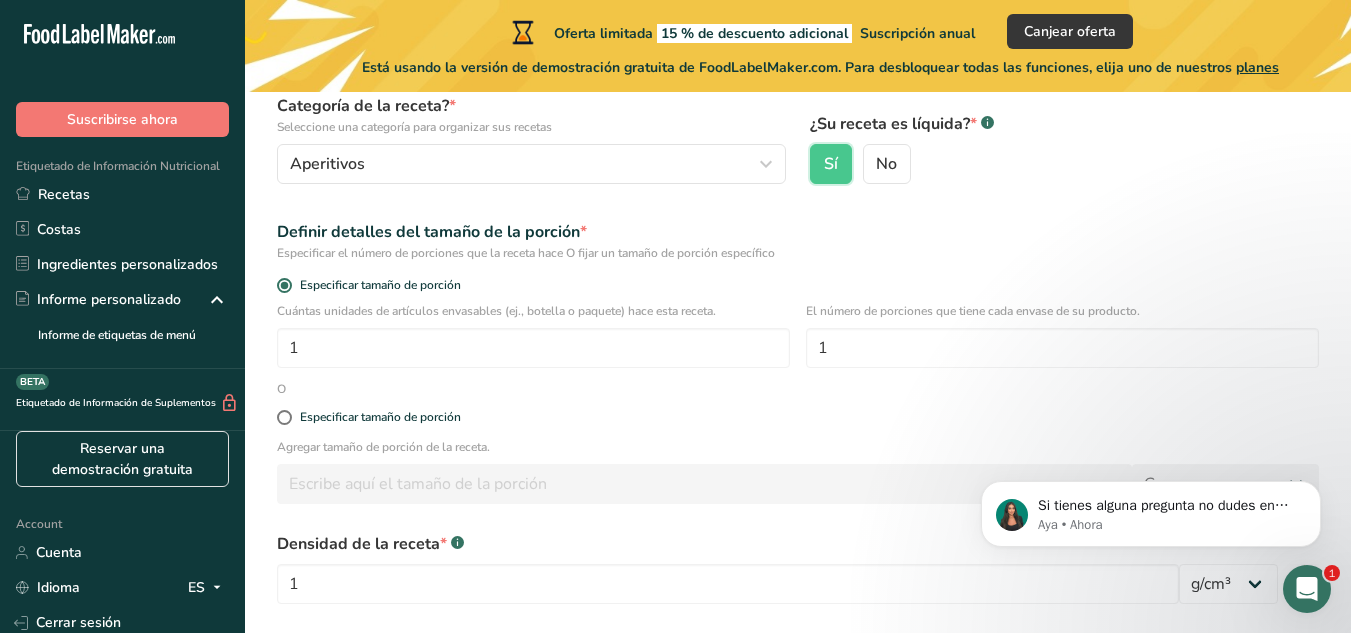 scroll, scrollTop: 223, scrollLeft: 0, axis: vertical 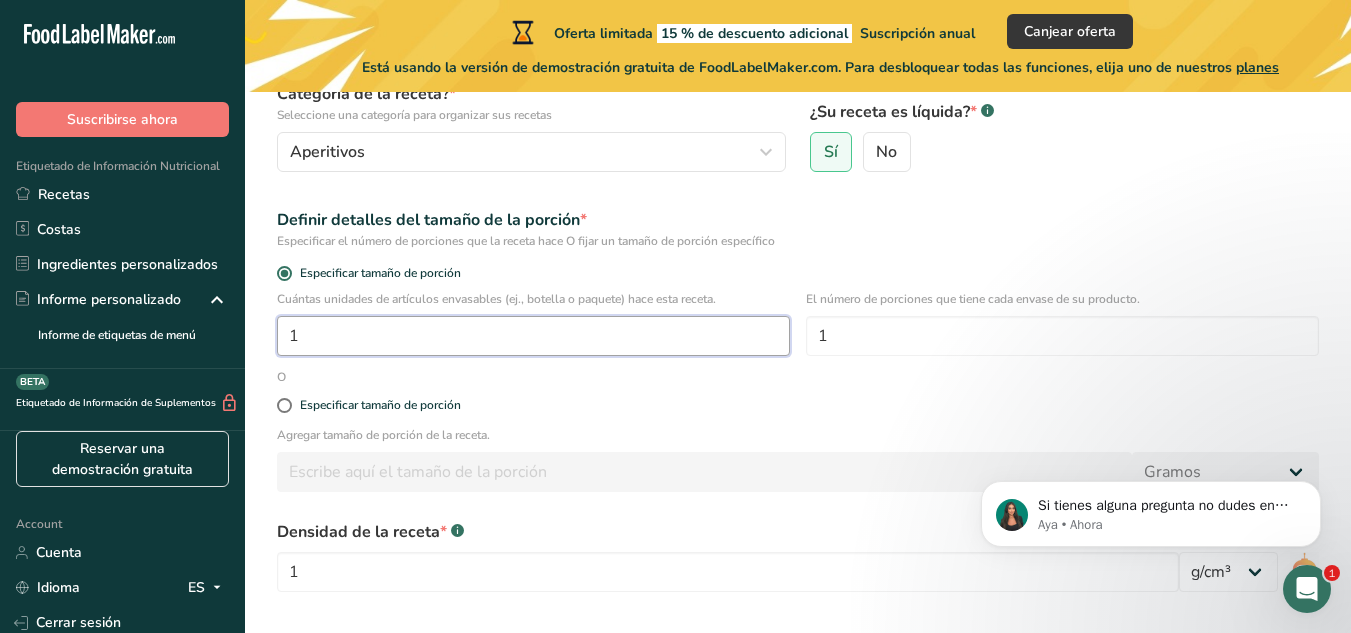 click on "1" at bounding box center (533, 336) 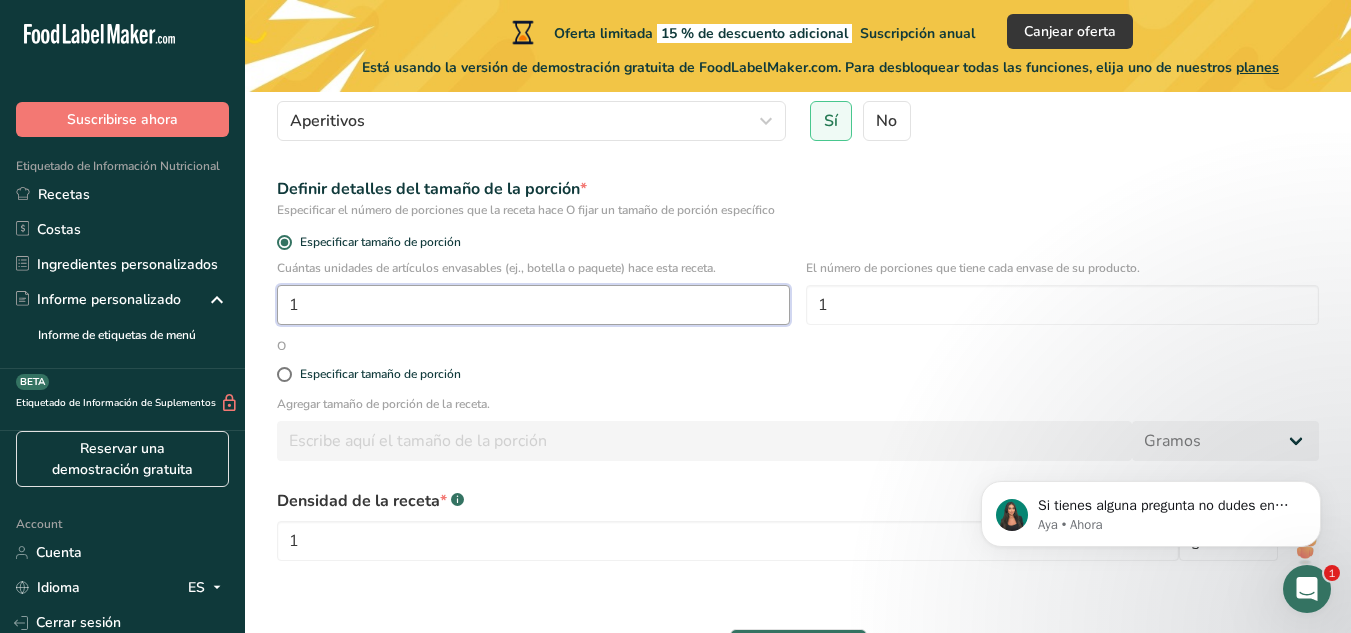 scroll, scrollTop: 293, scrollLeft: 0, axis: vertical 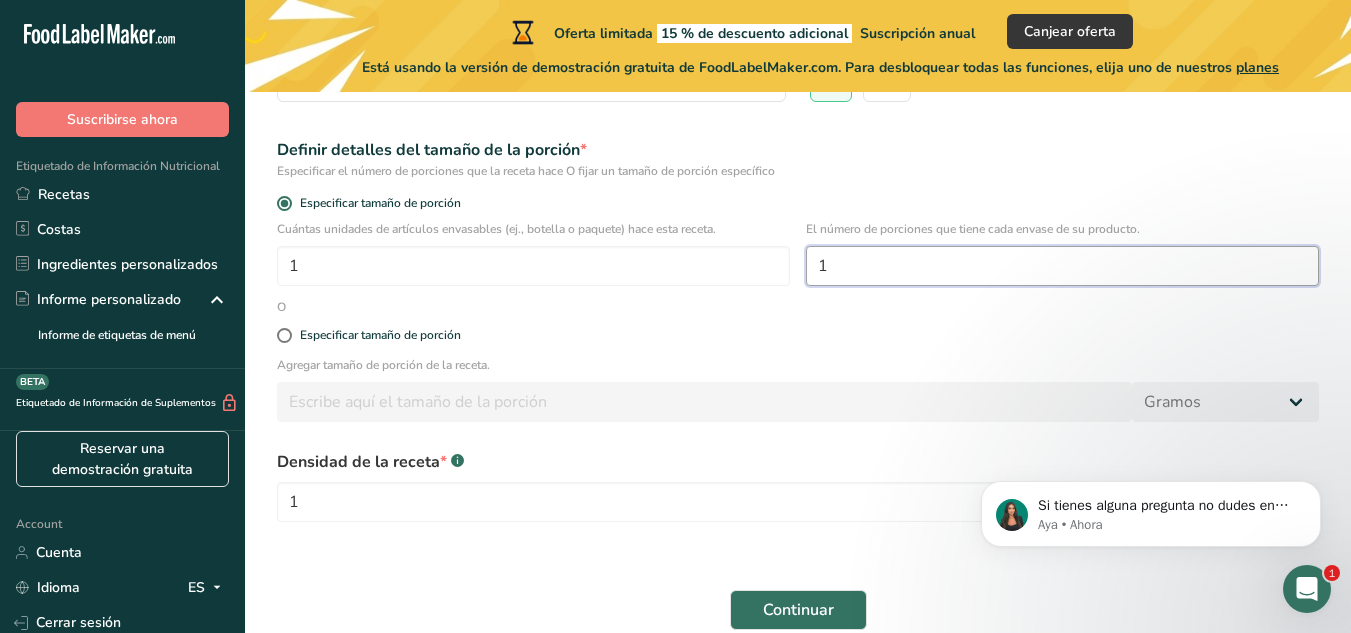 click on "1" at bounding box center (1062, 266) 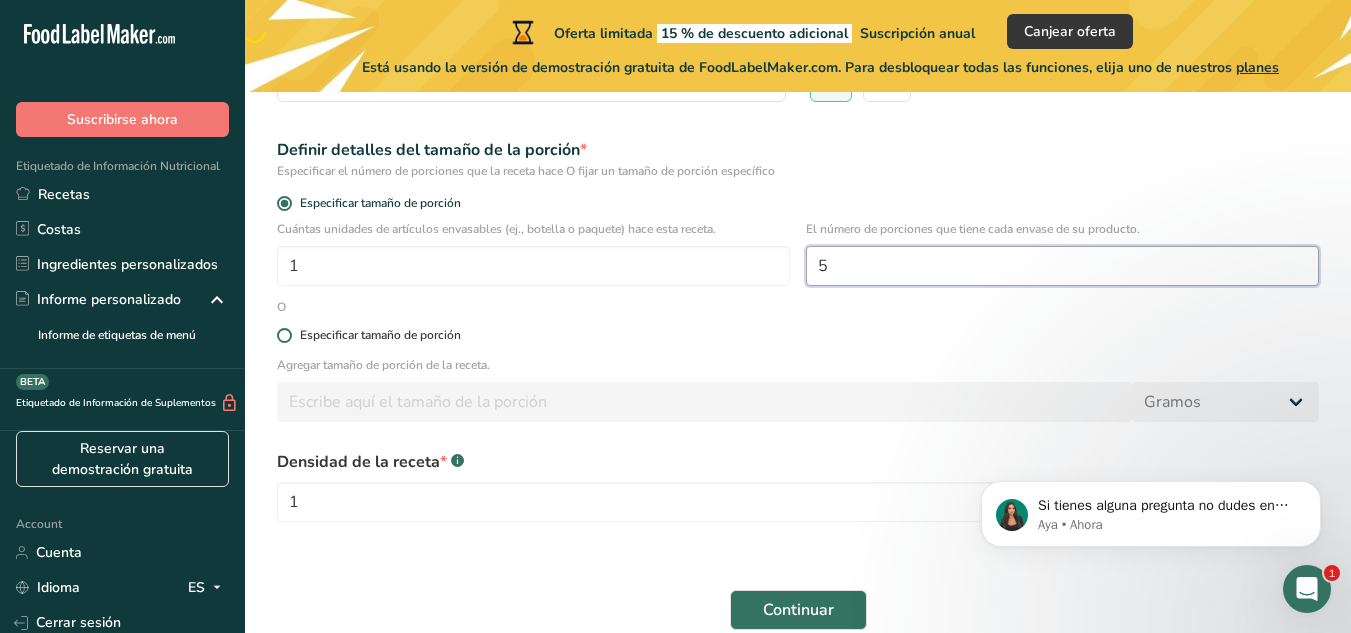 type on "5" 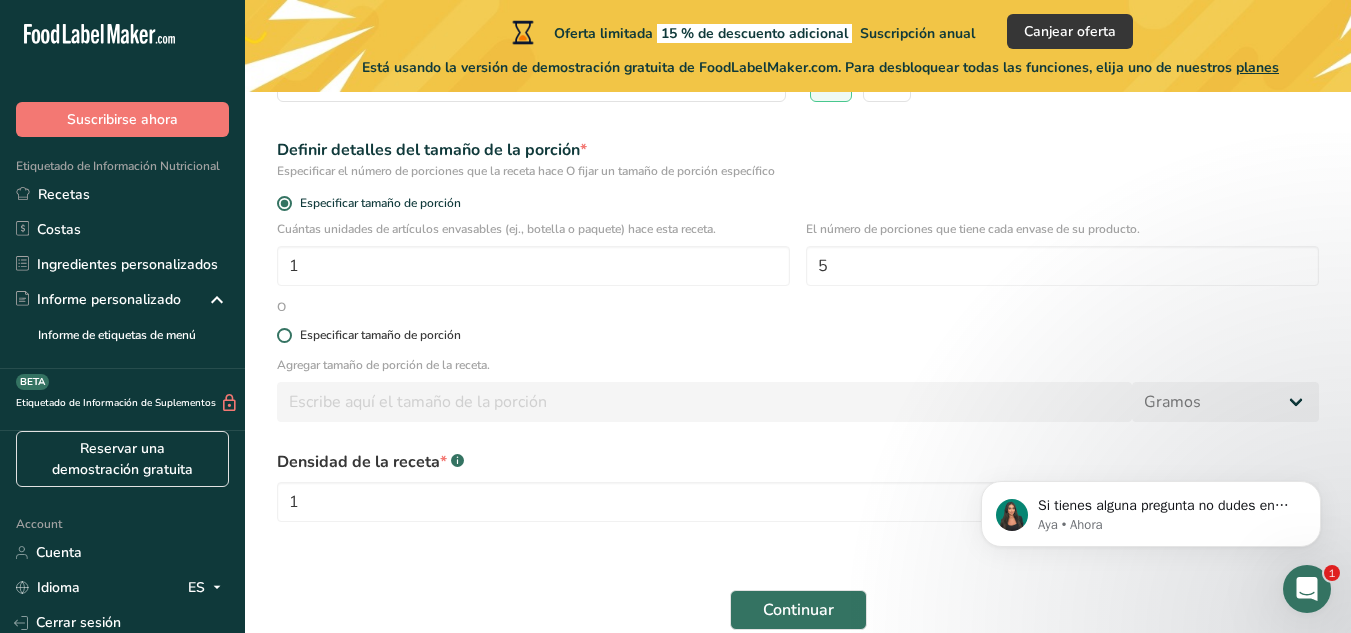 click at bounding box center (284, 335) 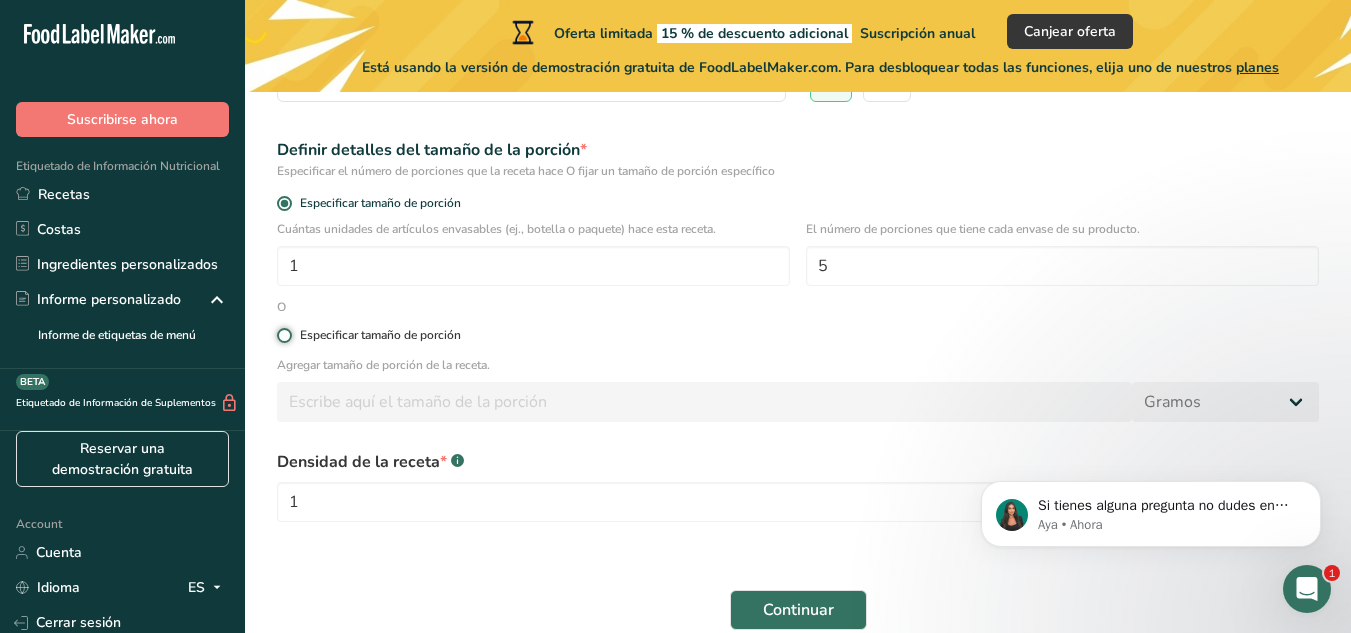 click on "Especificar tamaño de porción" at bounding box center (283, 335) 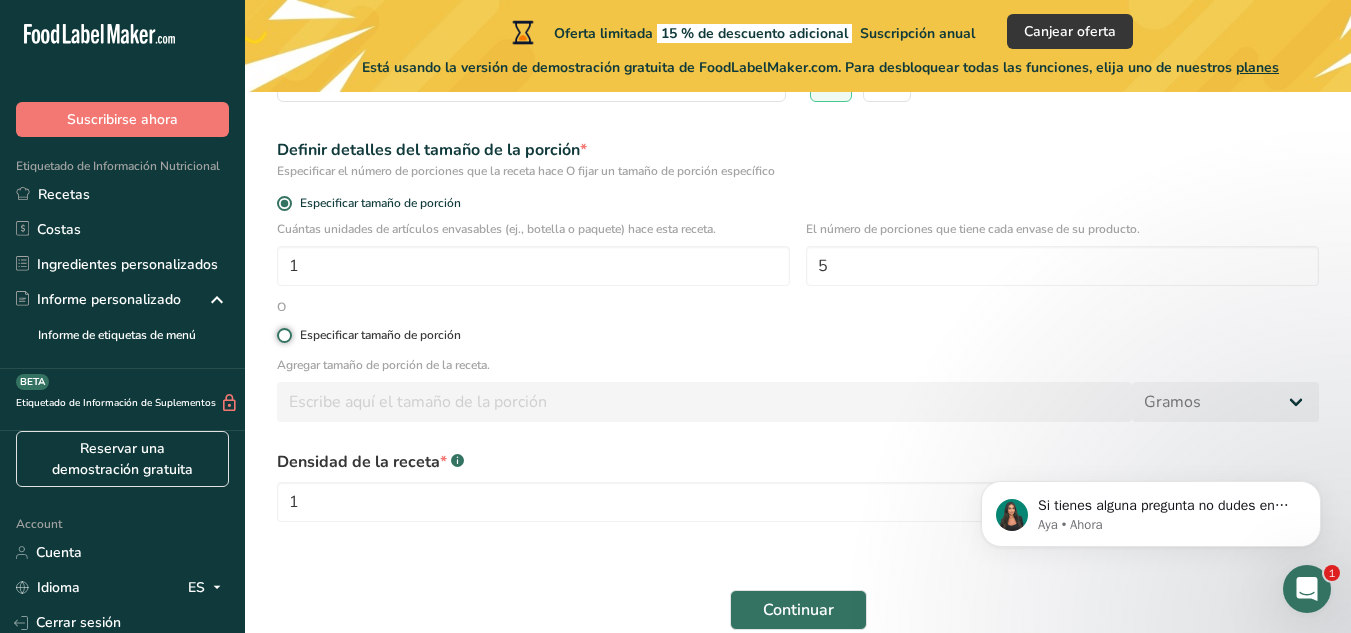 radio on "true" 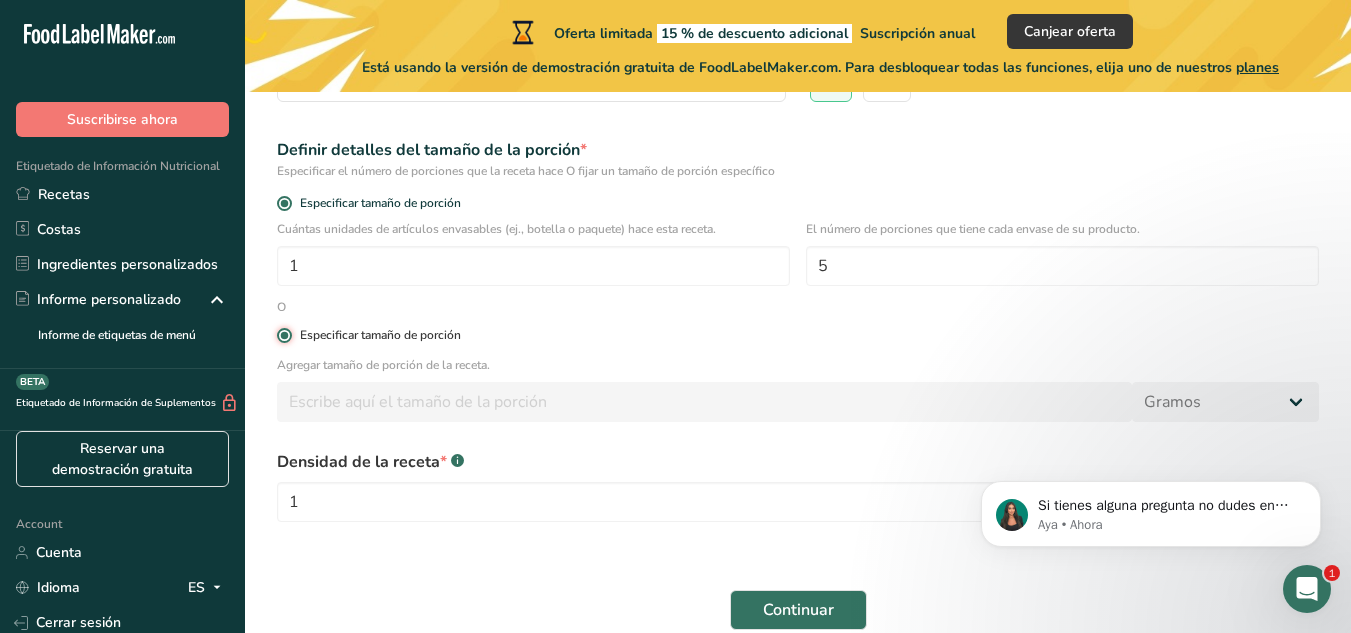 radio on "false" 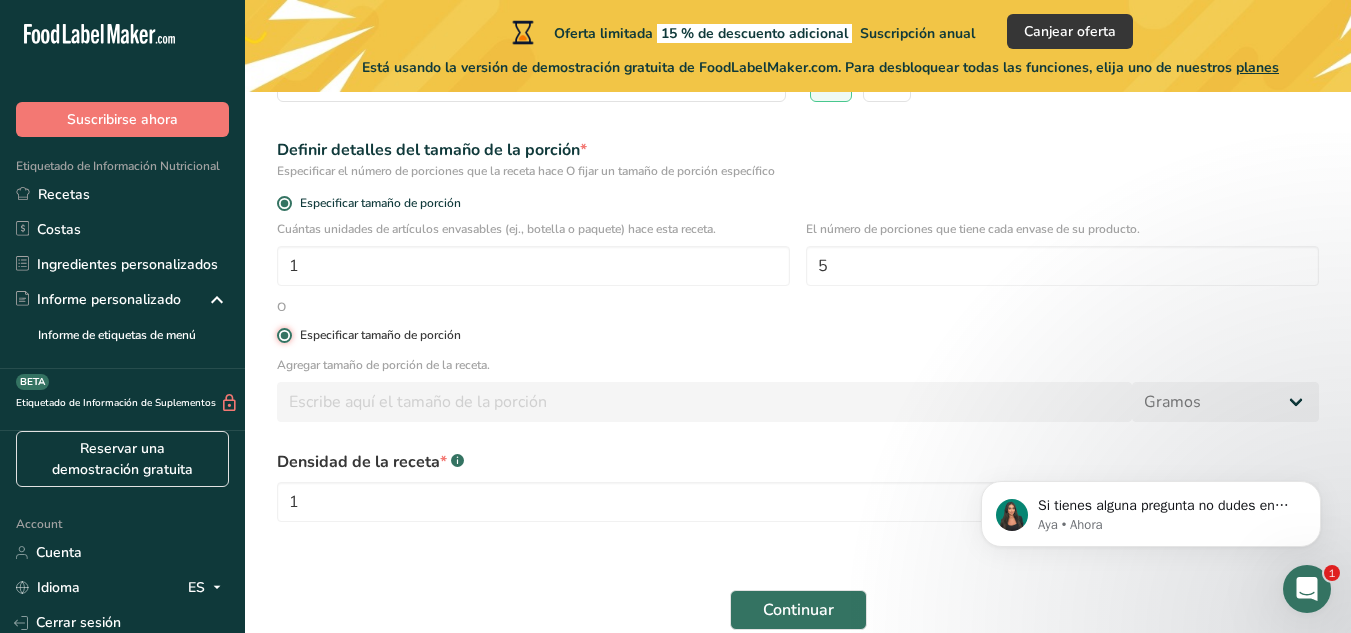 type 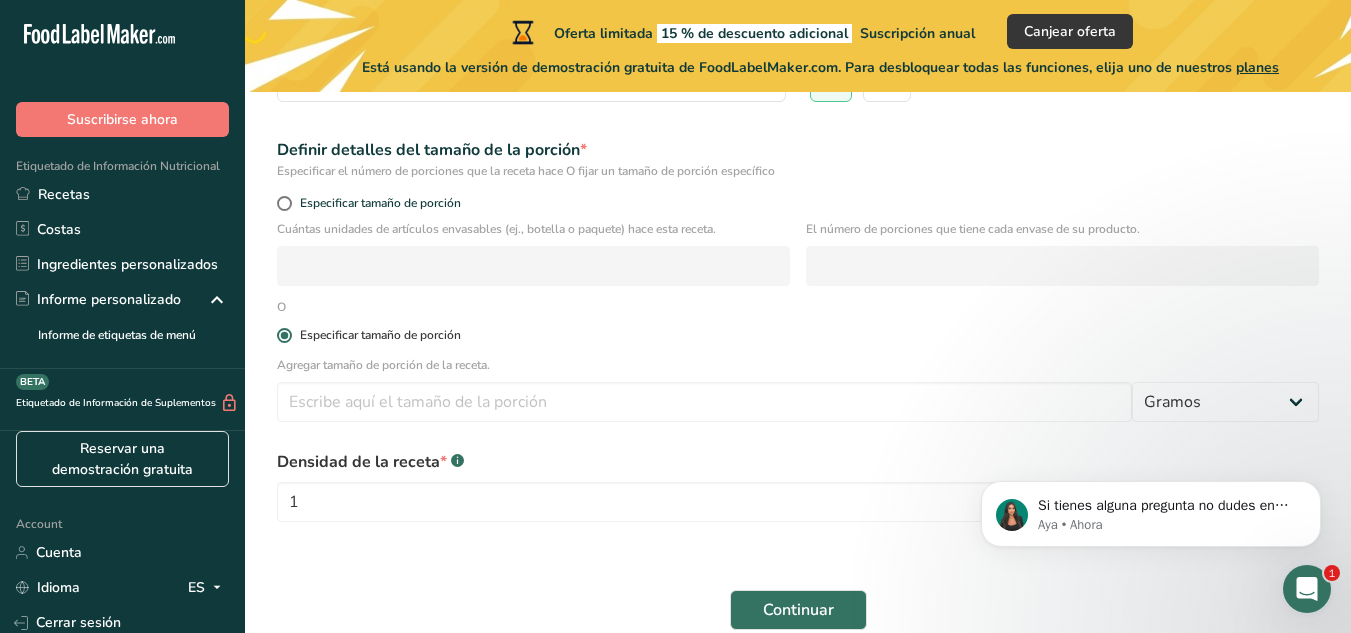 click at bounding box center [284, 335] 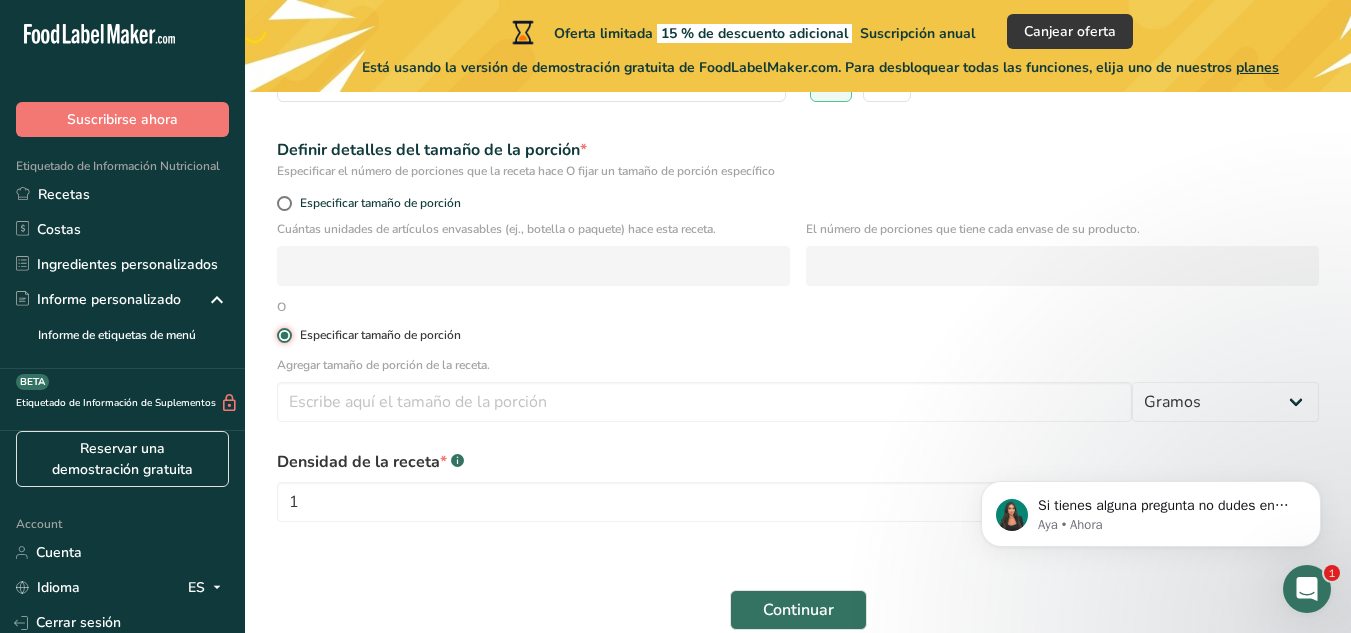 click on "Especificar tamaño de porción" at bounding box center (283, 335) 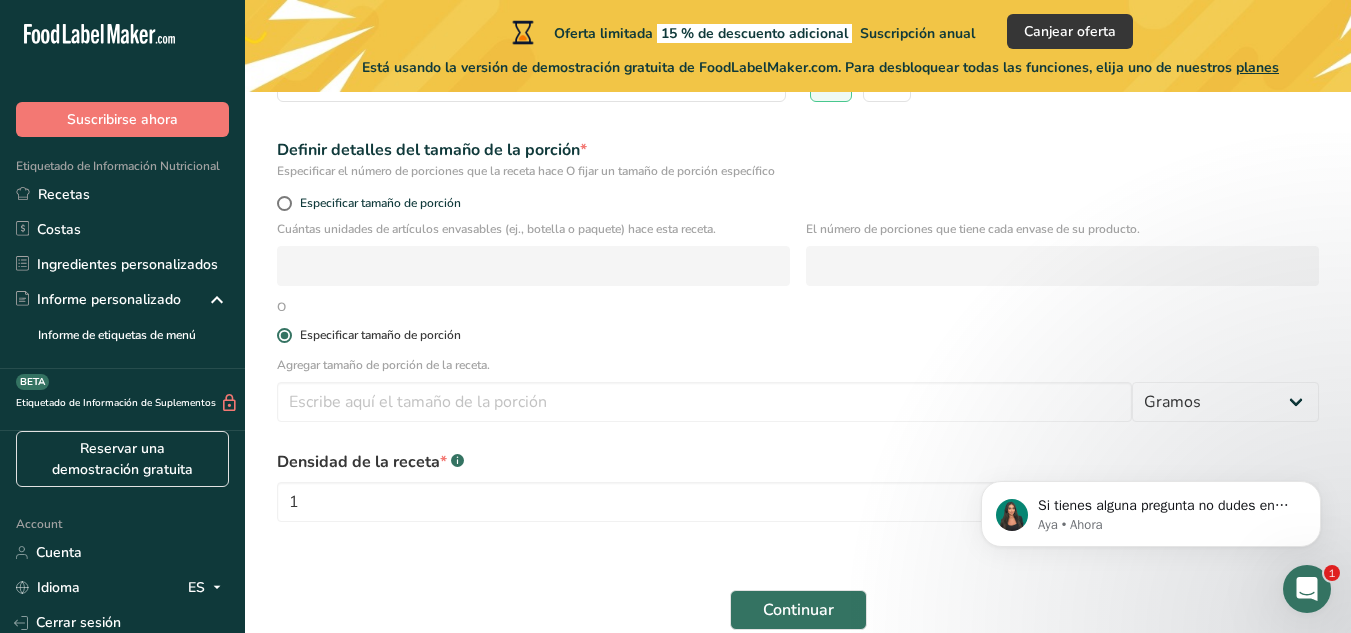 click at bounding box center (284, 335) 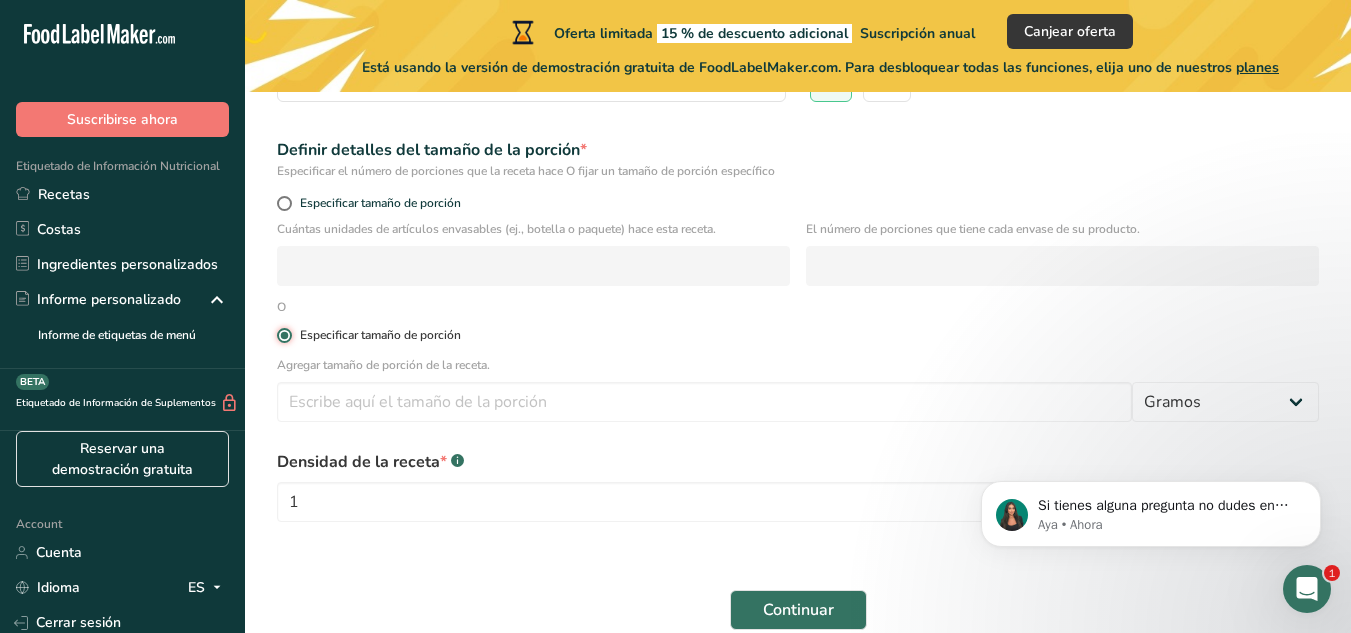 click on "Especificar tamaño de porción" at bounding box center (283, 335) 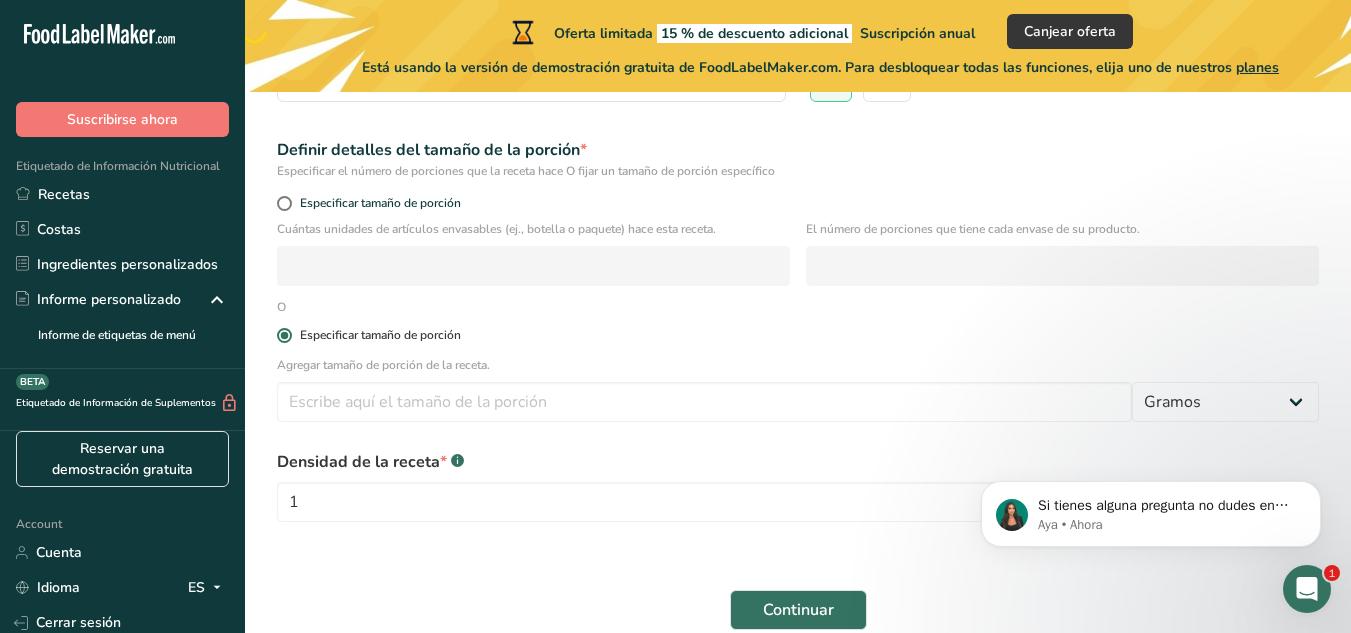click at bounding box center [284, 335] 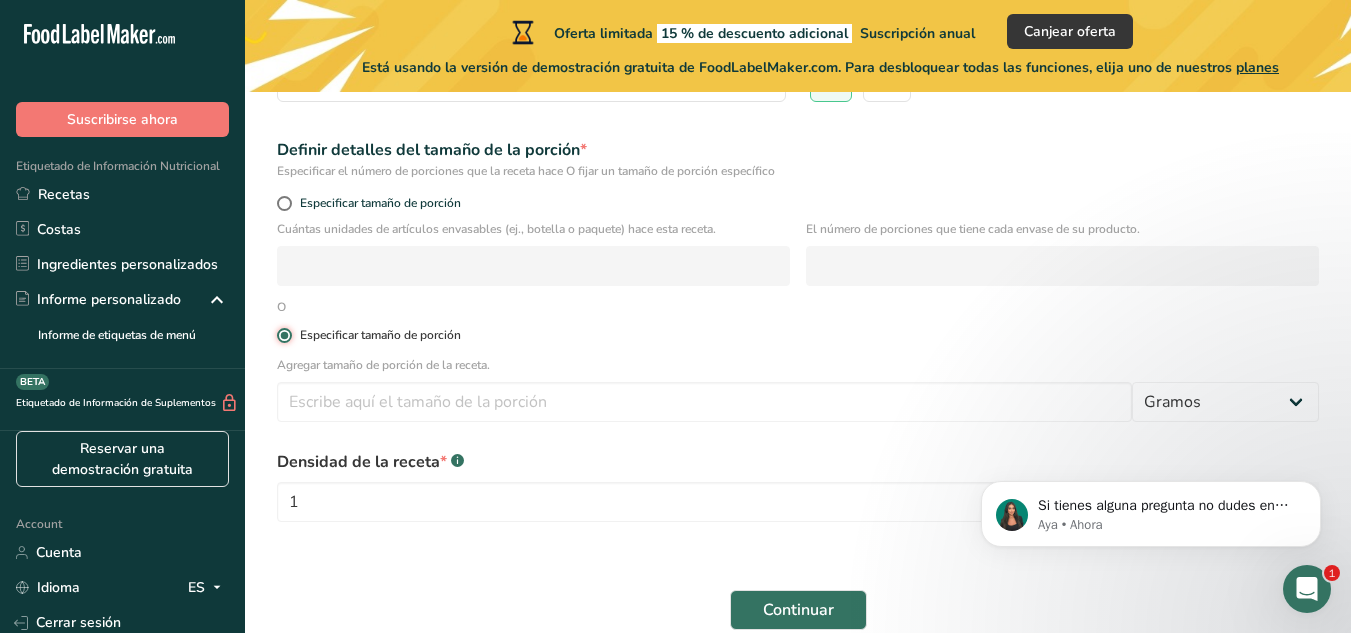 click on "Especificar tamaño de porción" at bounding box center (283, 335) 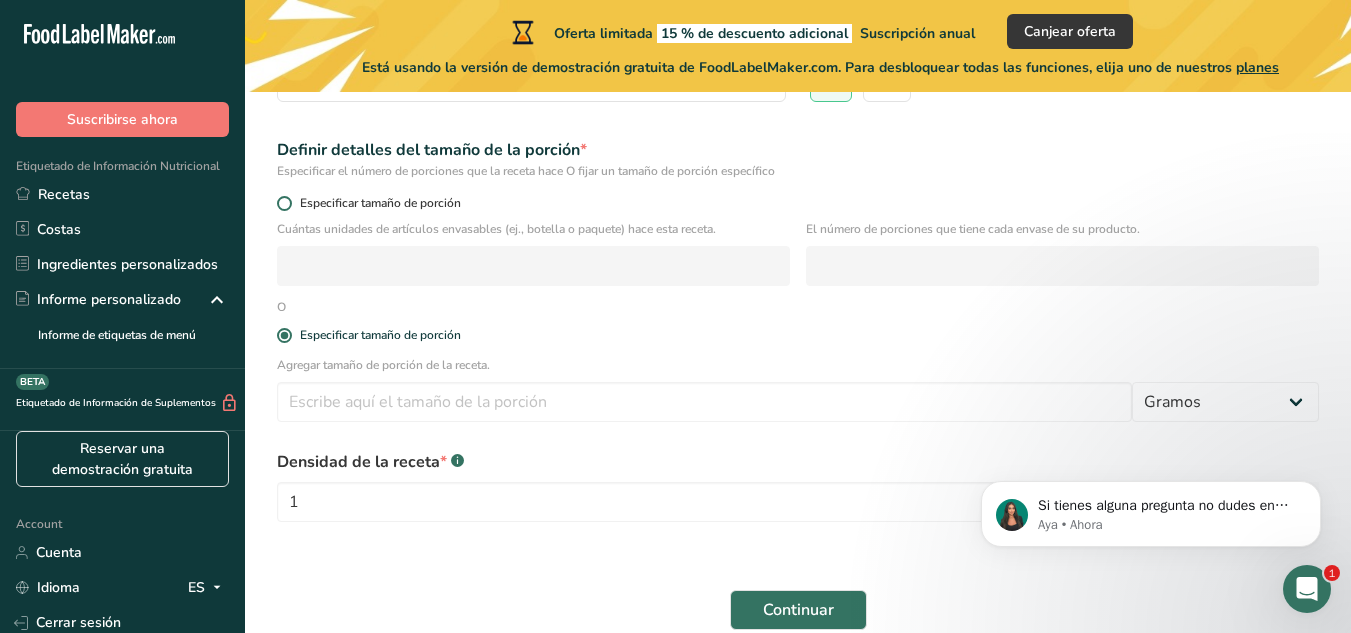 click at bounding box center [284, 203] 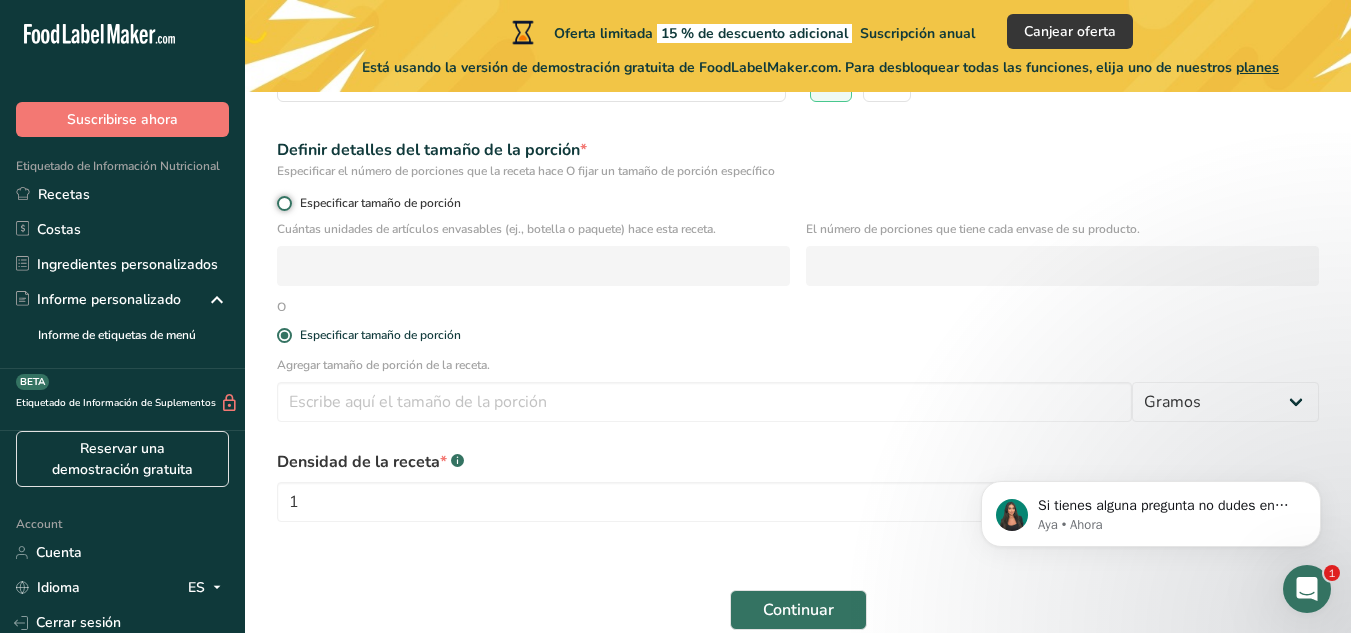 click on "Especificar tamaño de porción" at bounding box center [283, 203] 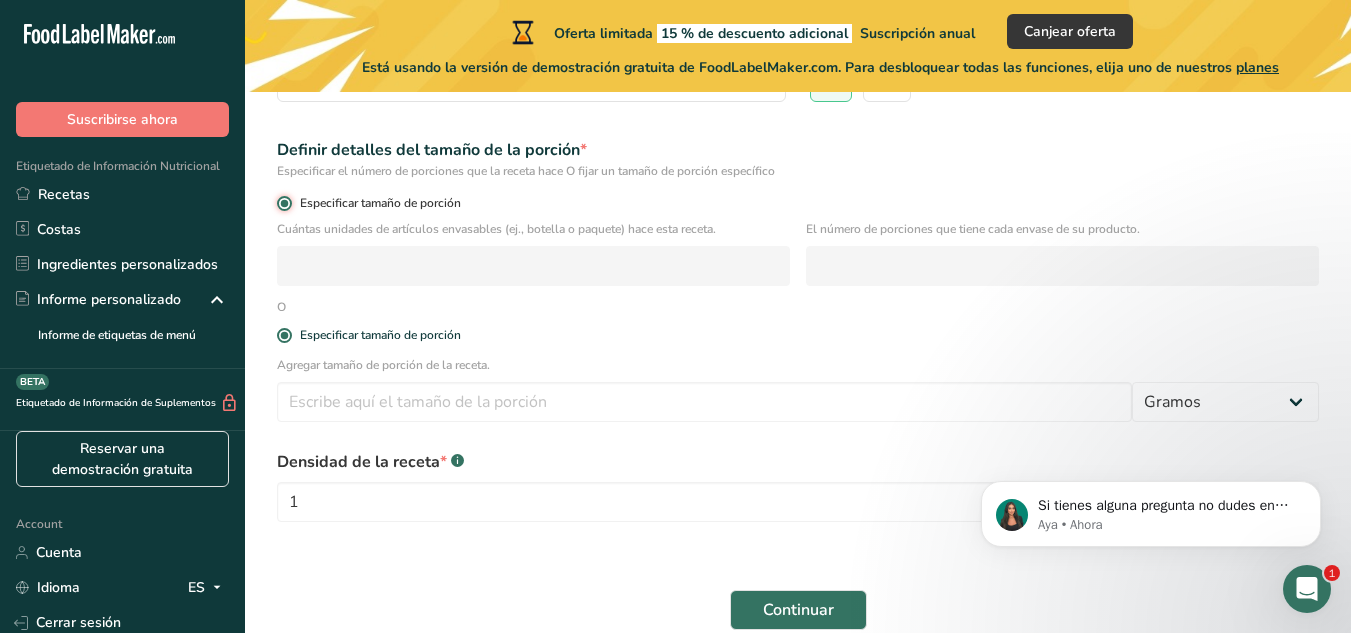 radio on "false" 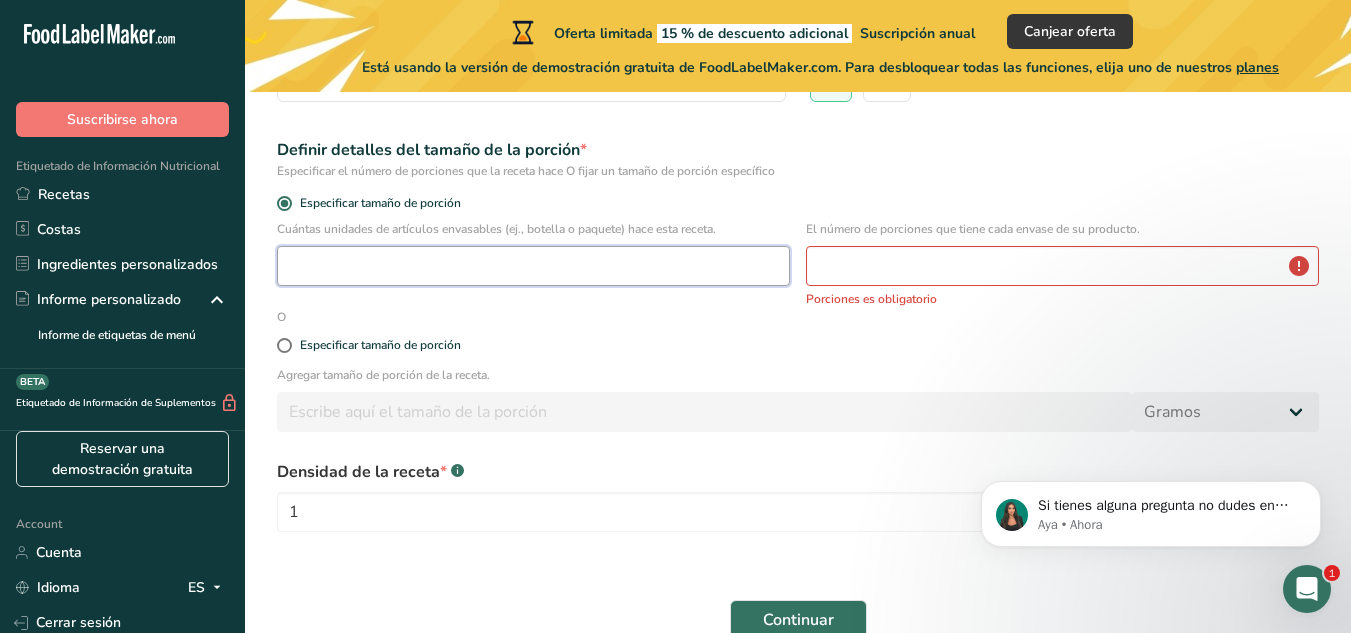 click at bounding box center [533, 266] 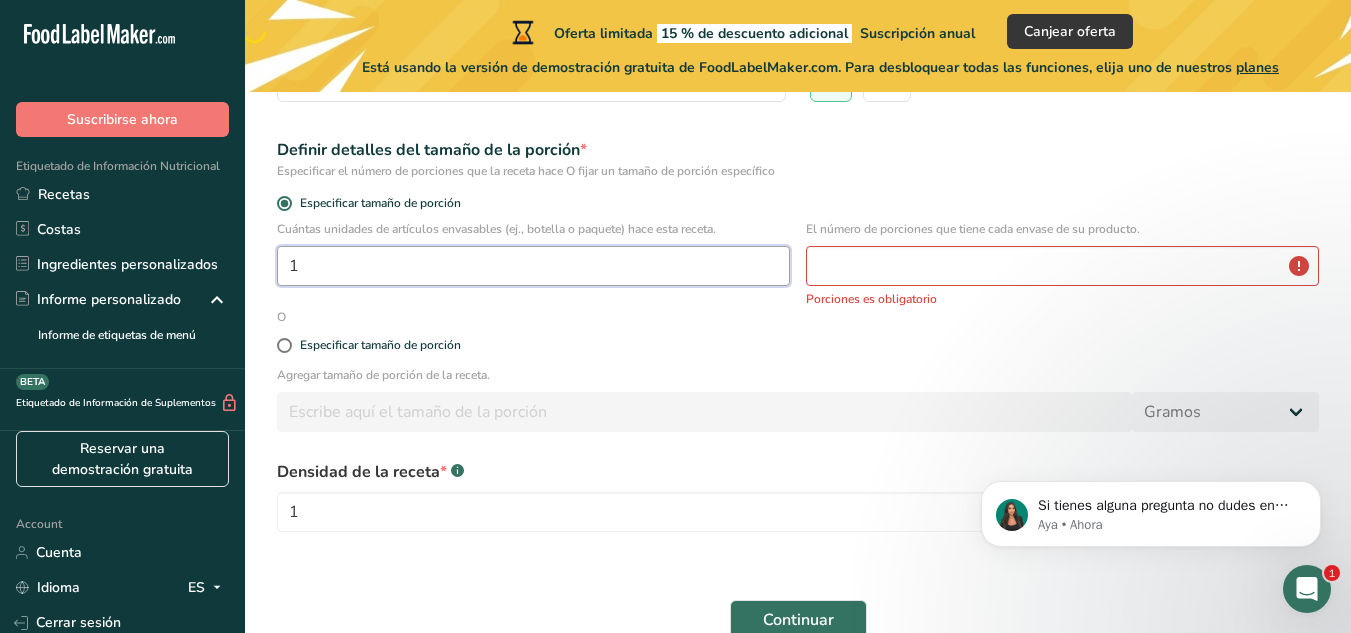 type on "1" 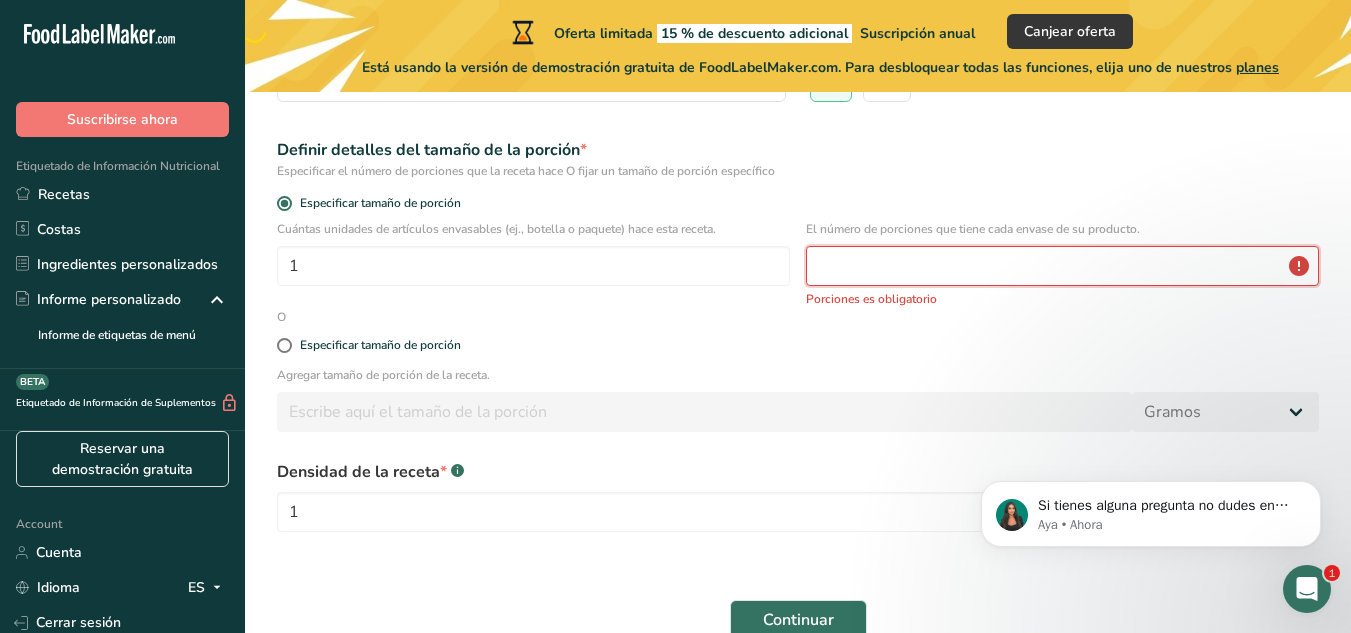 click at bounding box center [1062, 266] 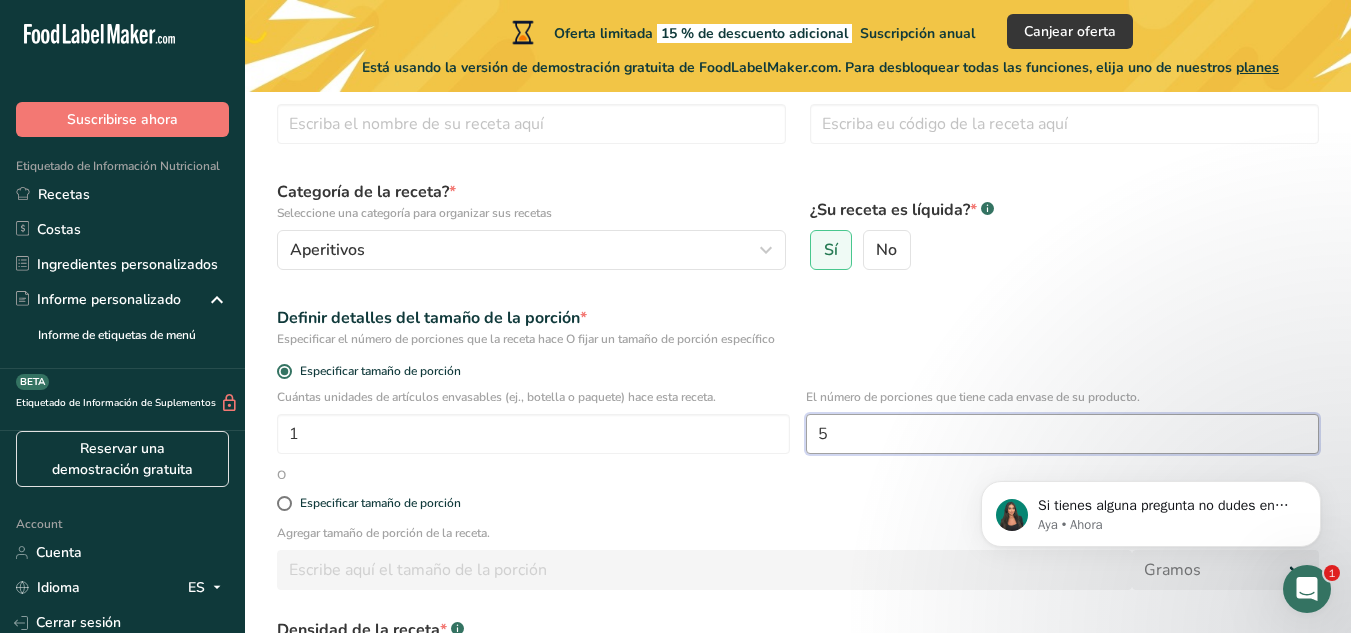 scroll, scrollTop: 0, scrollLeft: 0, axis: both 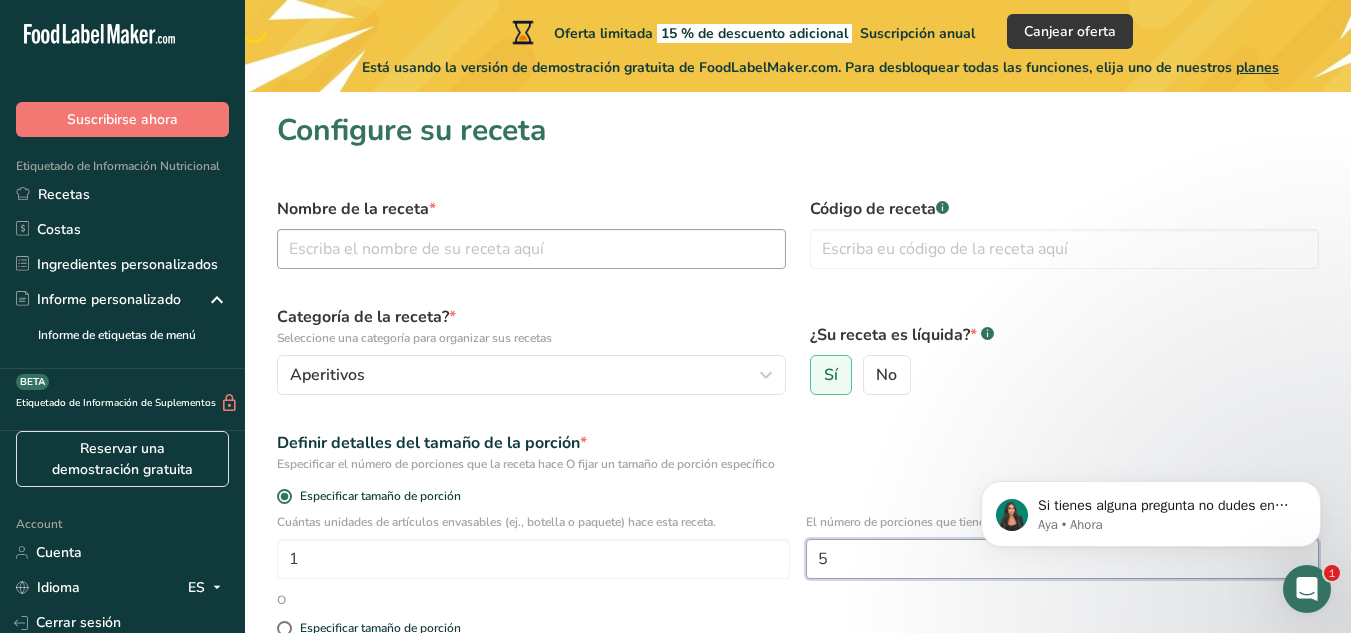 type on "5" 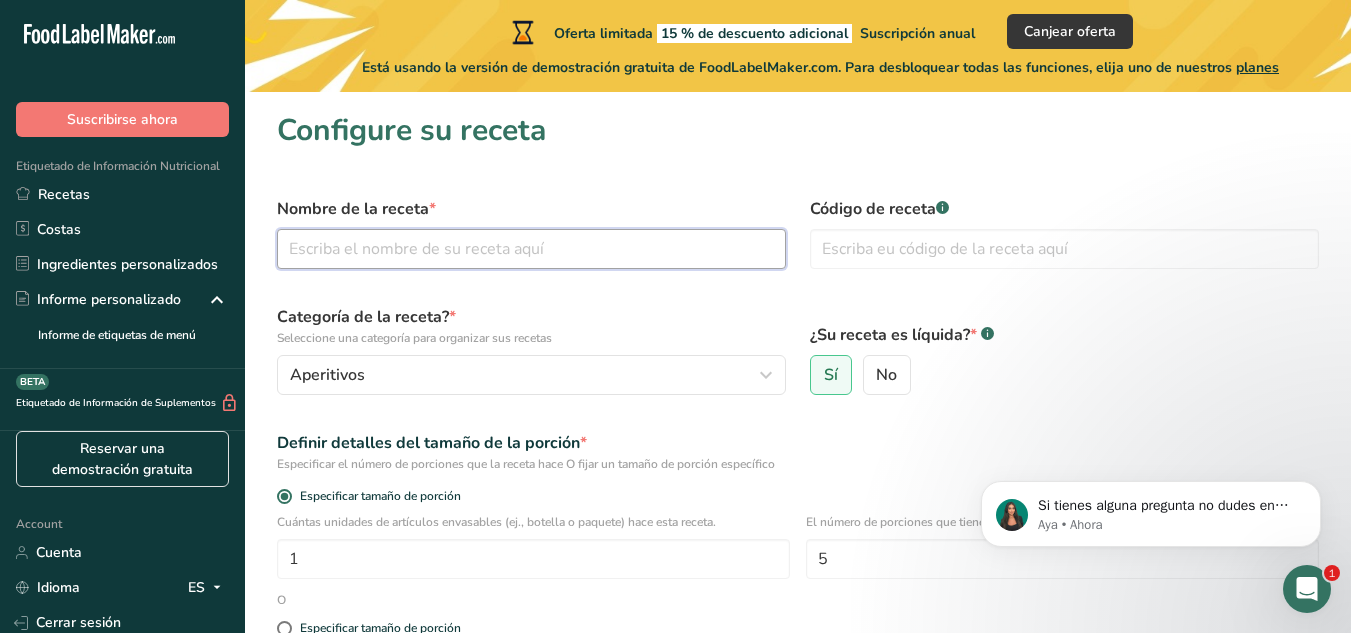 click at bounding box center [531, 249] 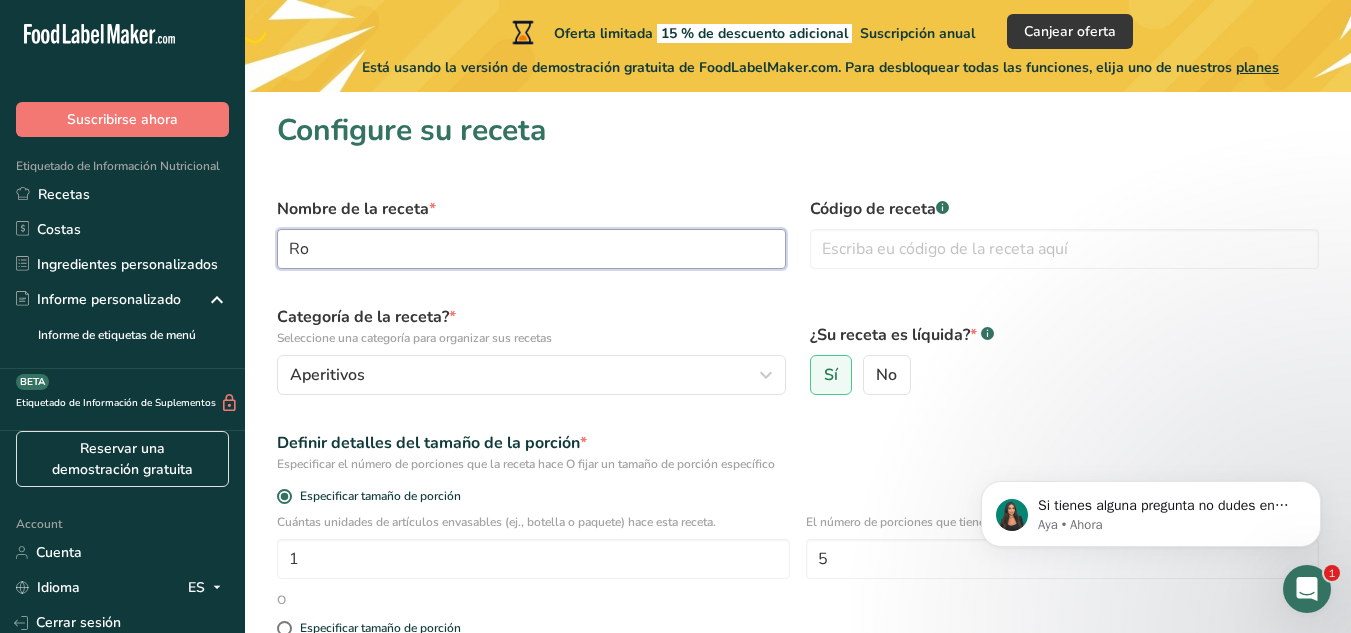 type on "R" 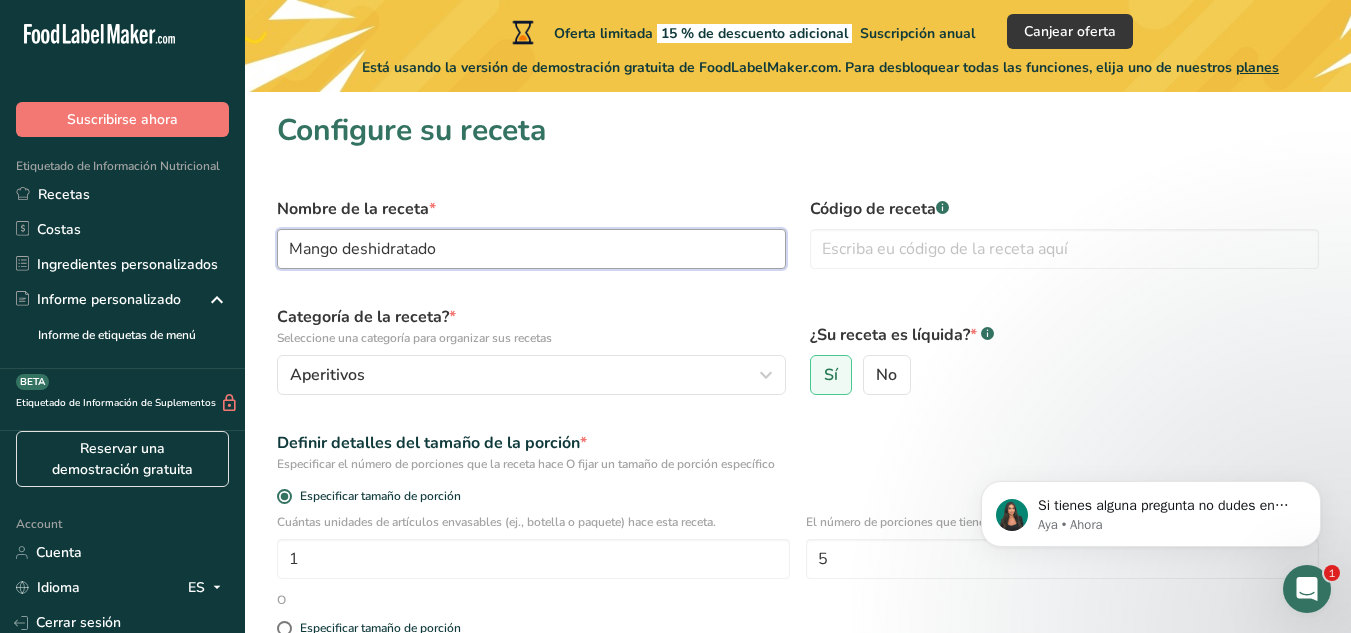 type on "Mango deshidratado" 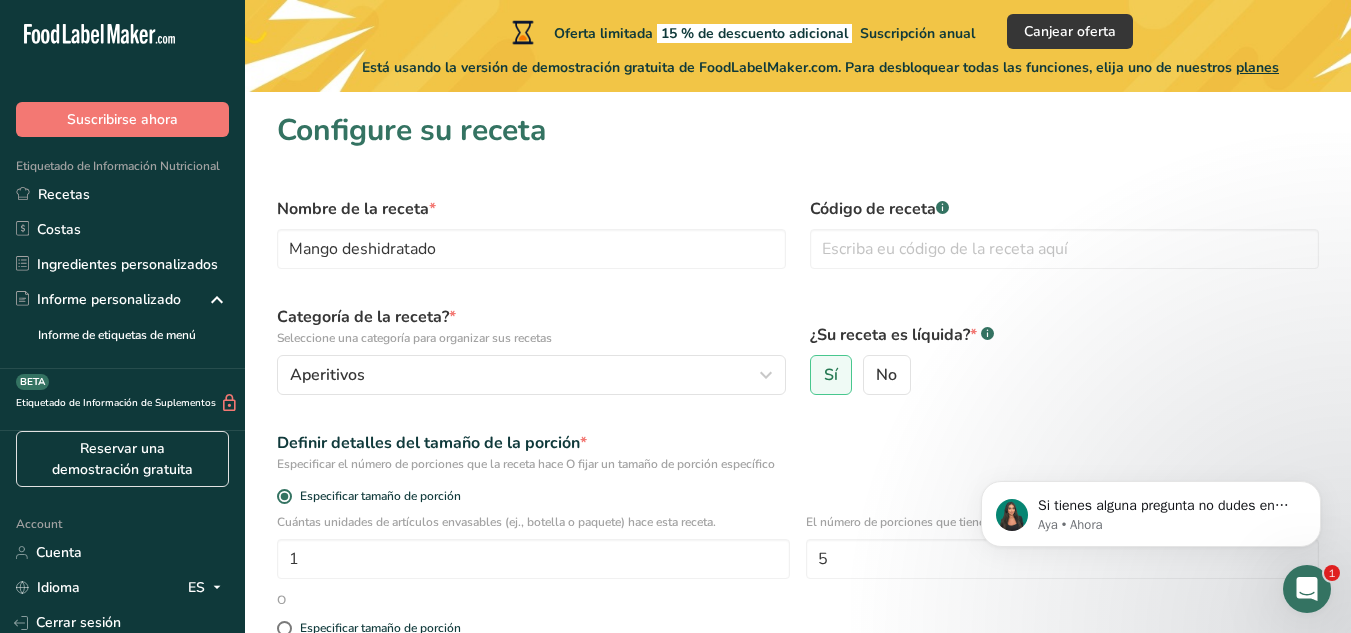 click on "Nombre de la receta *   Mango deshidratado" at bounding box center (531, 233) 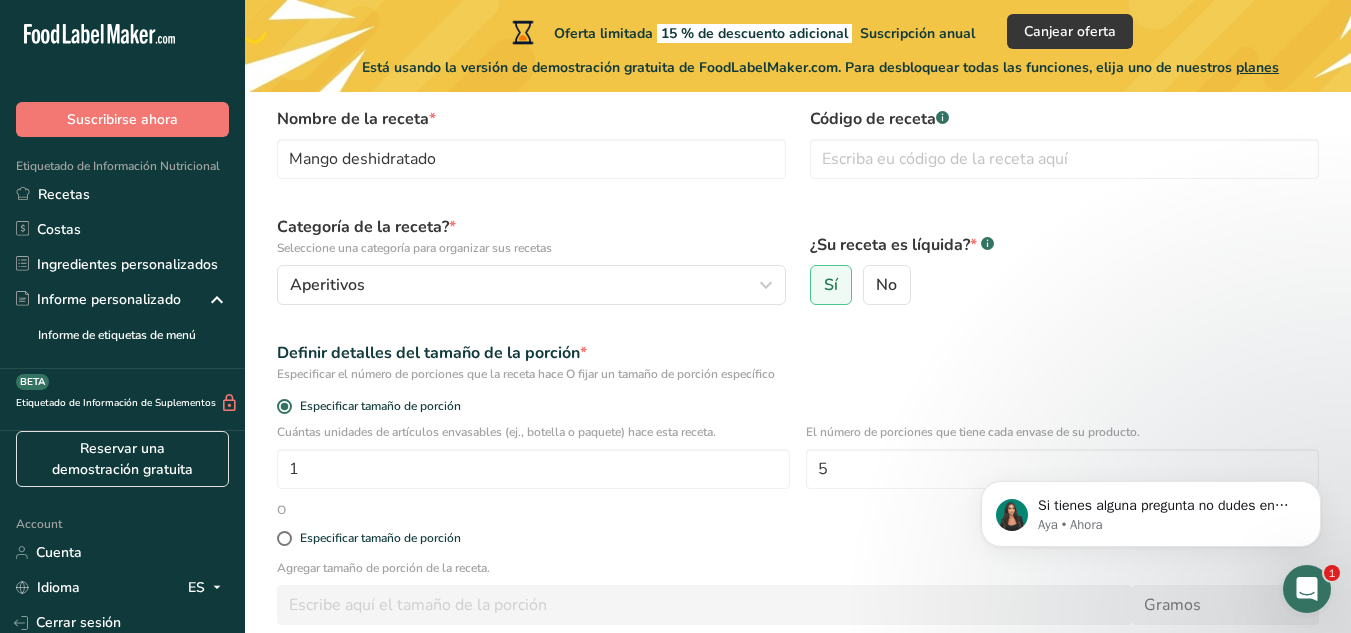 scroll, scrollTop: 386, scrollLeft: 0, axis: vertical 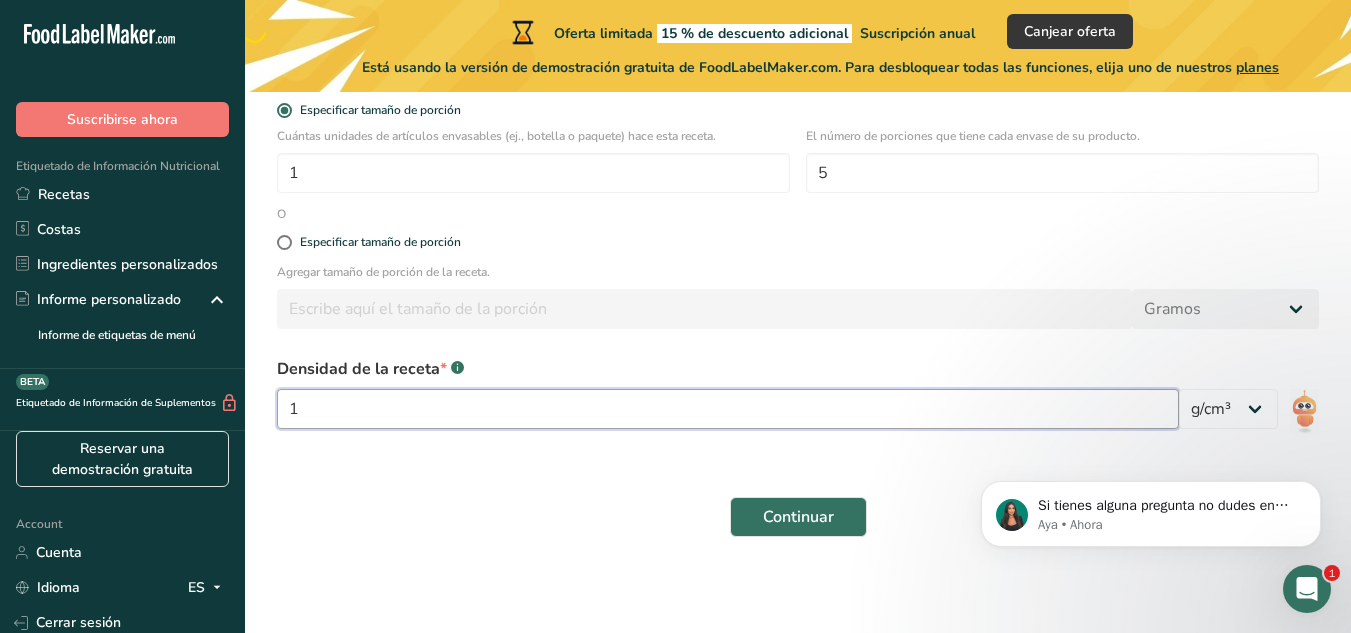 click on "1" at bounding box center [728, 409] 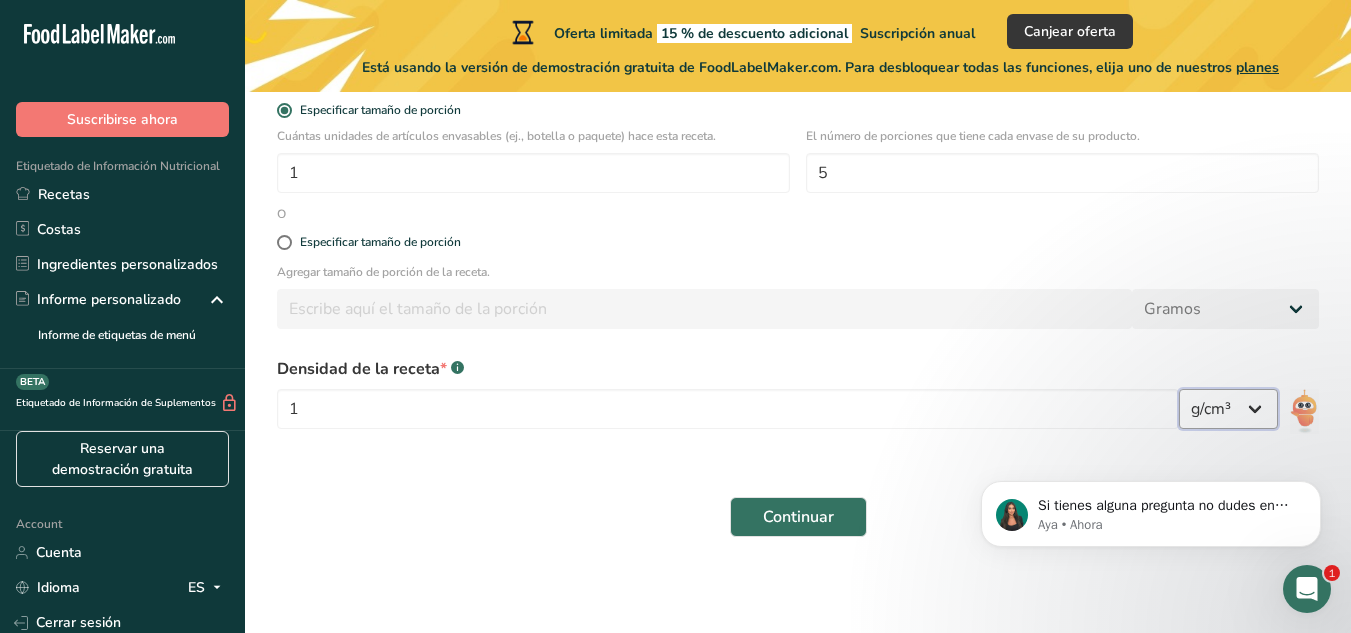 click on "lb/pie³
g/cm³" at bounding box center [1228, 409] 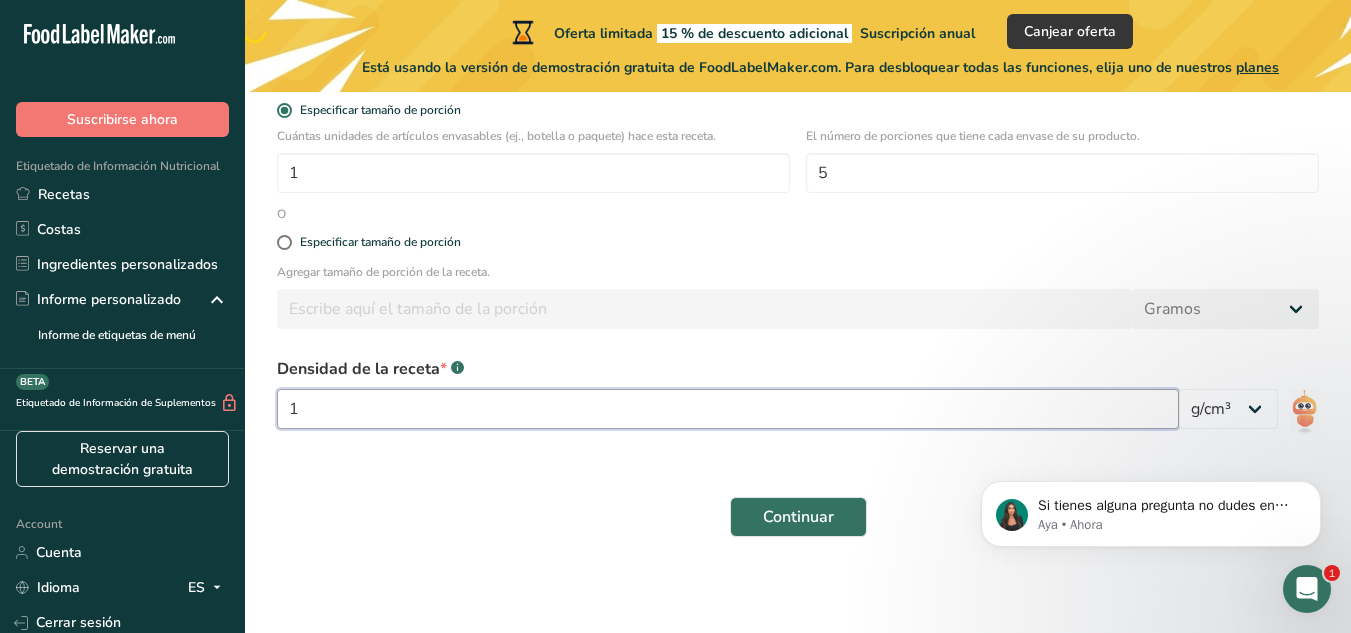 click on "1" at bounding box center (728, 409) 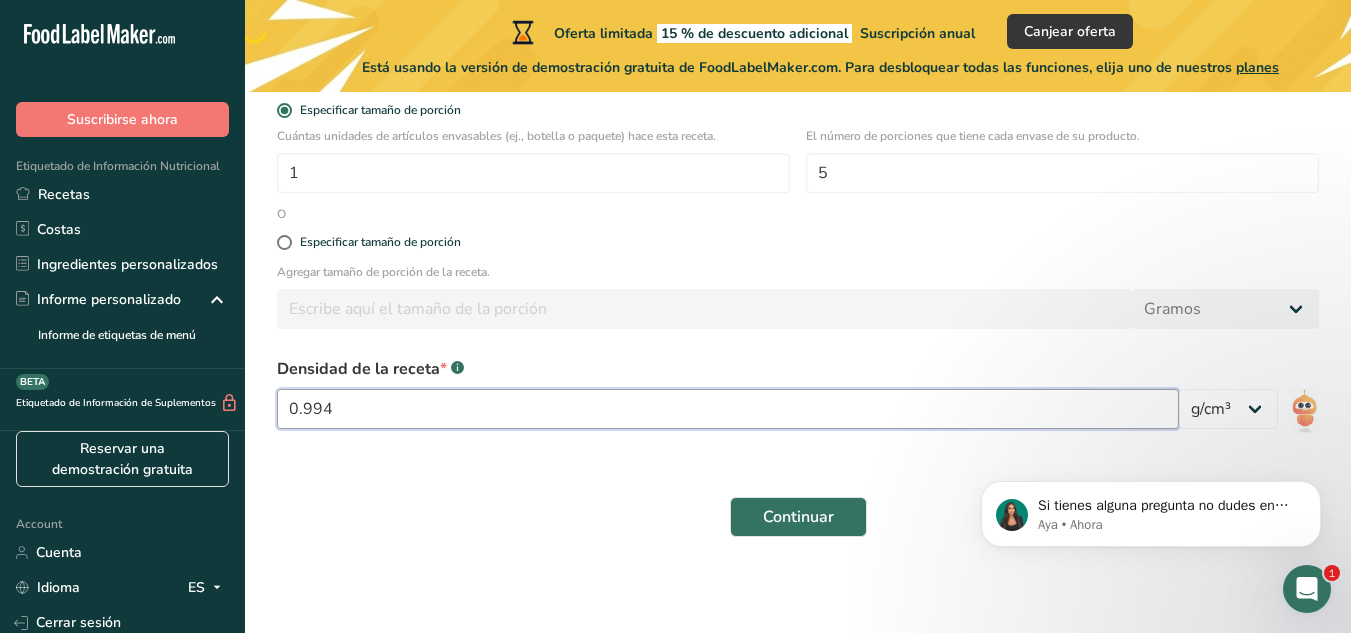 type on "0.993" 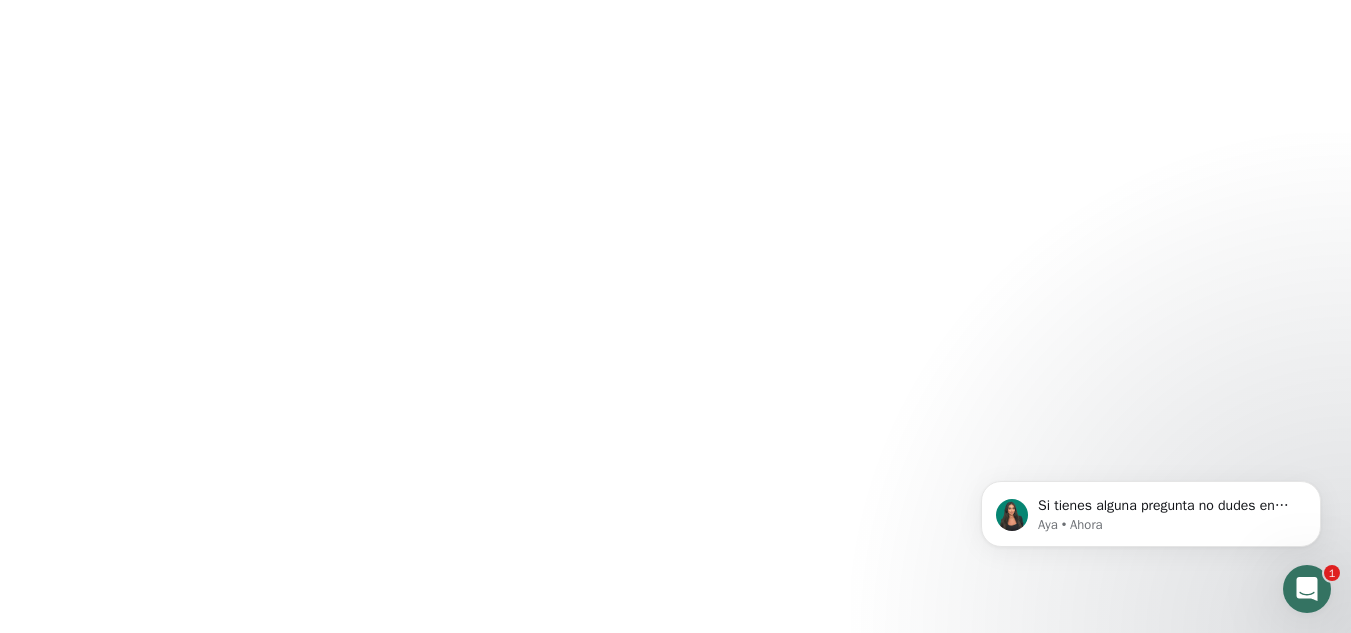 scroll, scrollTop: 0, scrollLeft: 0, axis: both 